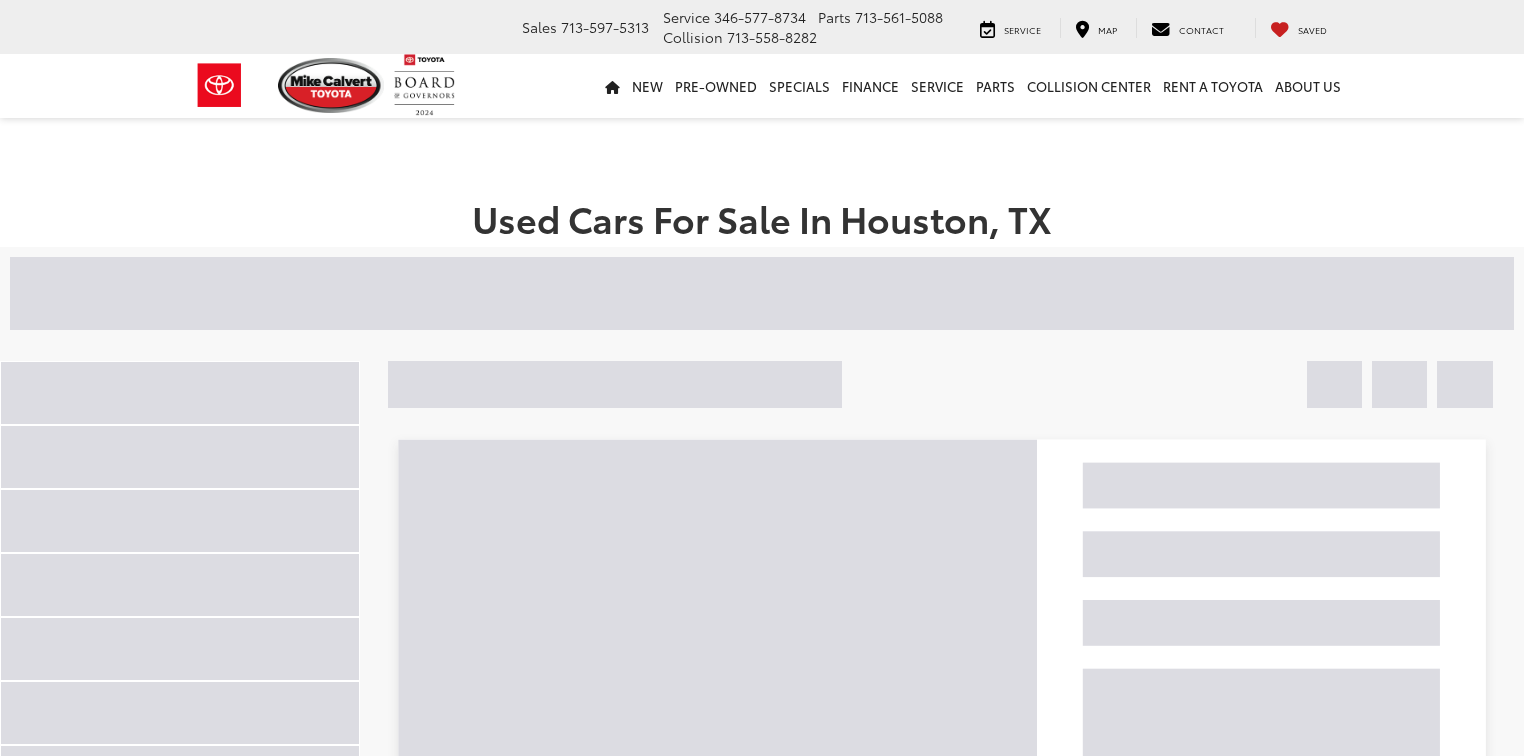 scroll, scrollTop: 0, scrollLeft: 0, axis: both 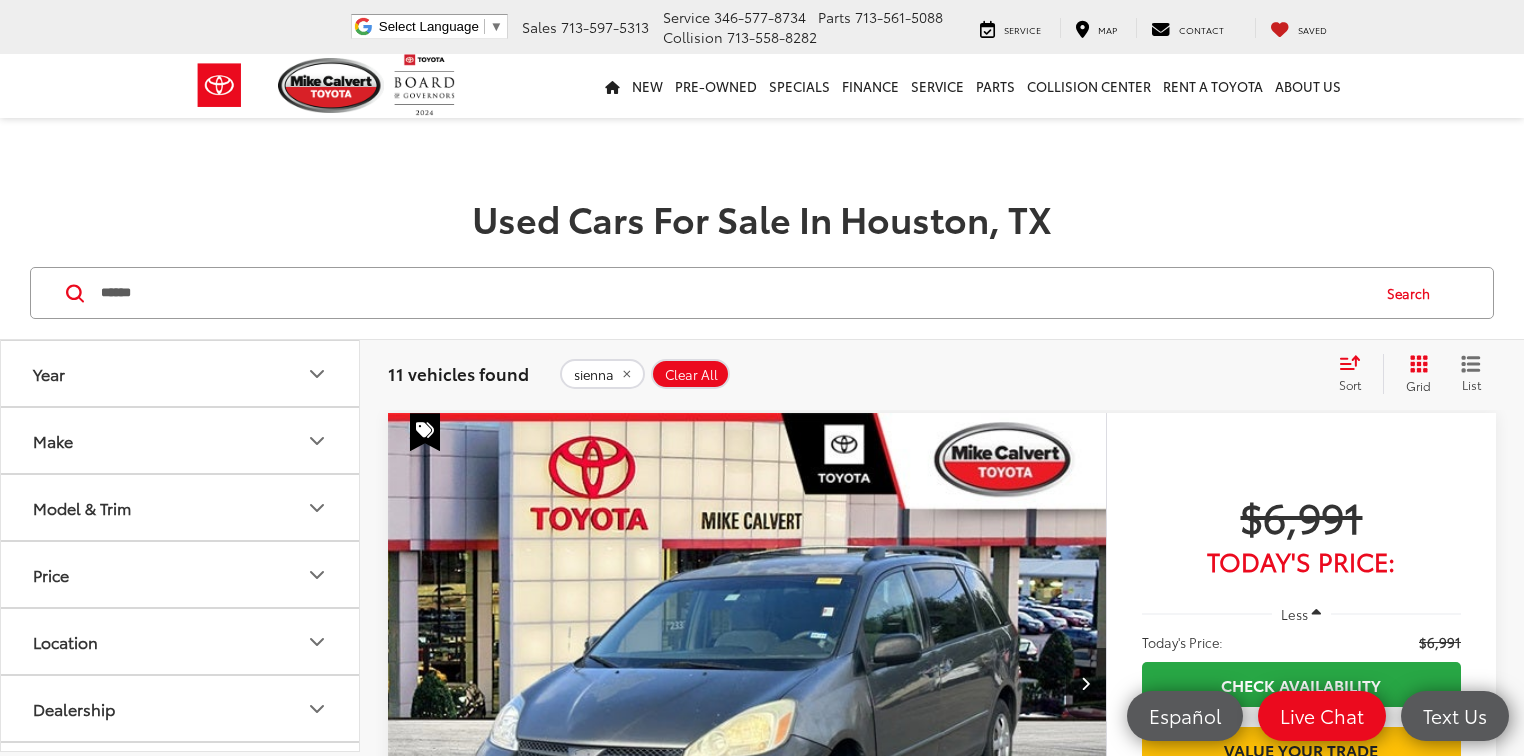 click on "******" at bounding box center (733, 293) 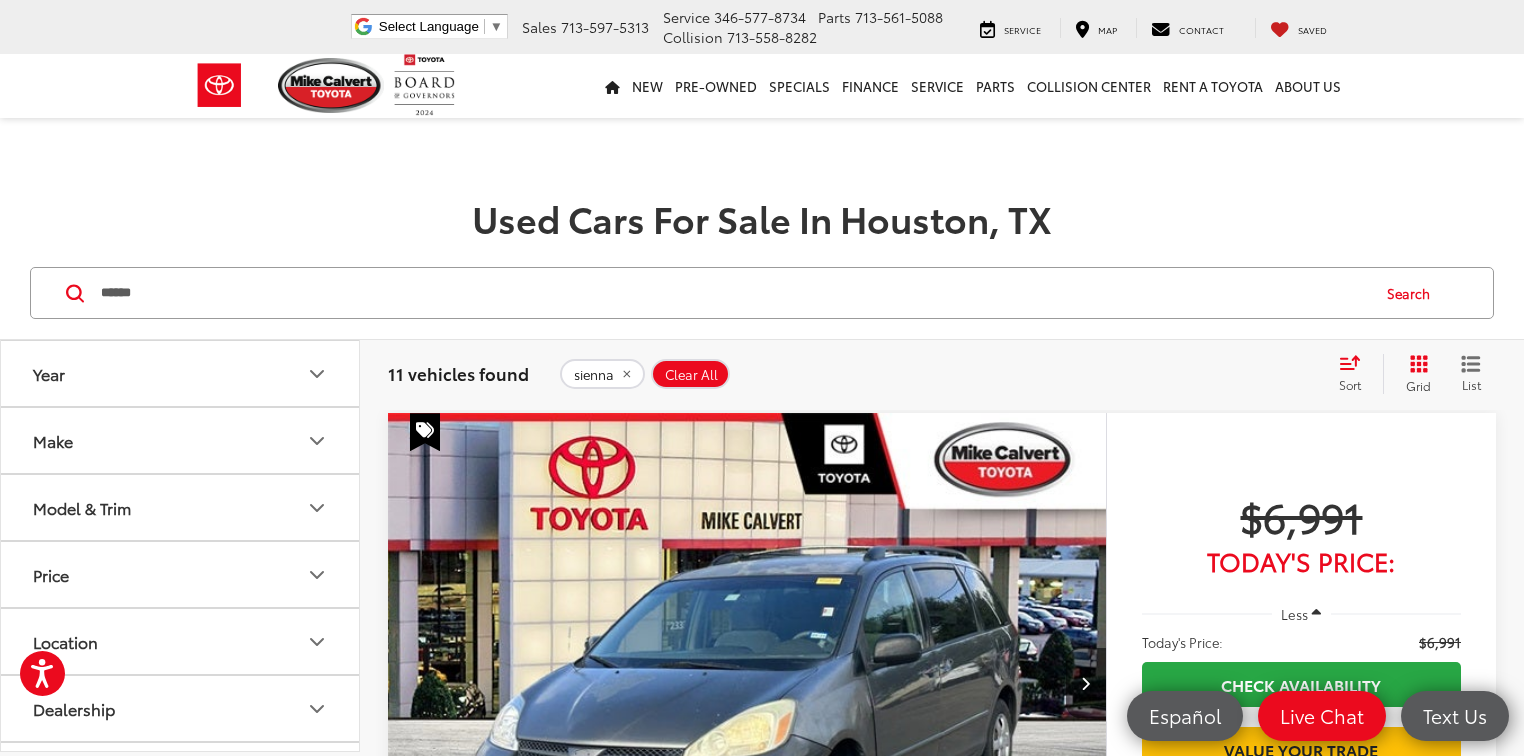 click on "******" at bounding box center (733, 293) 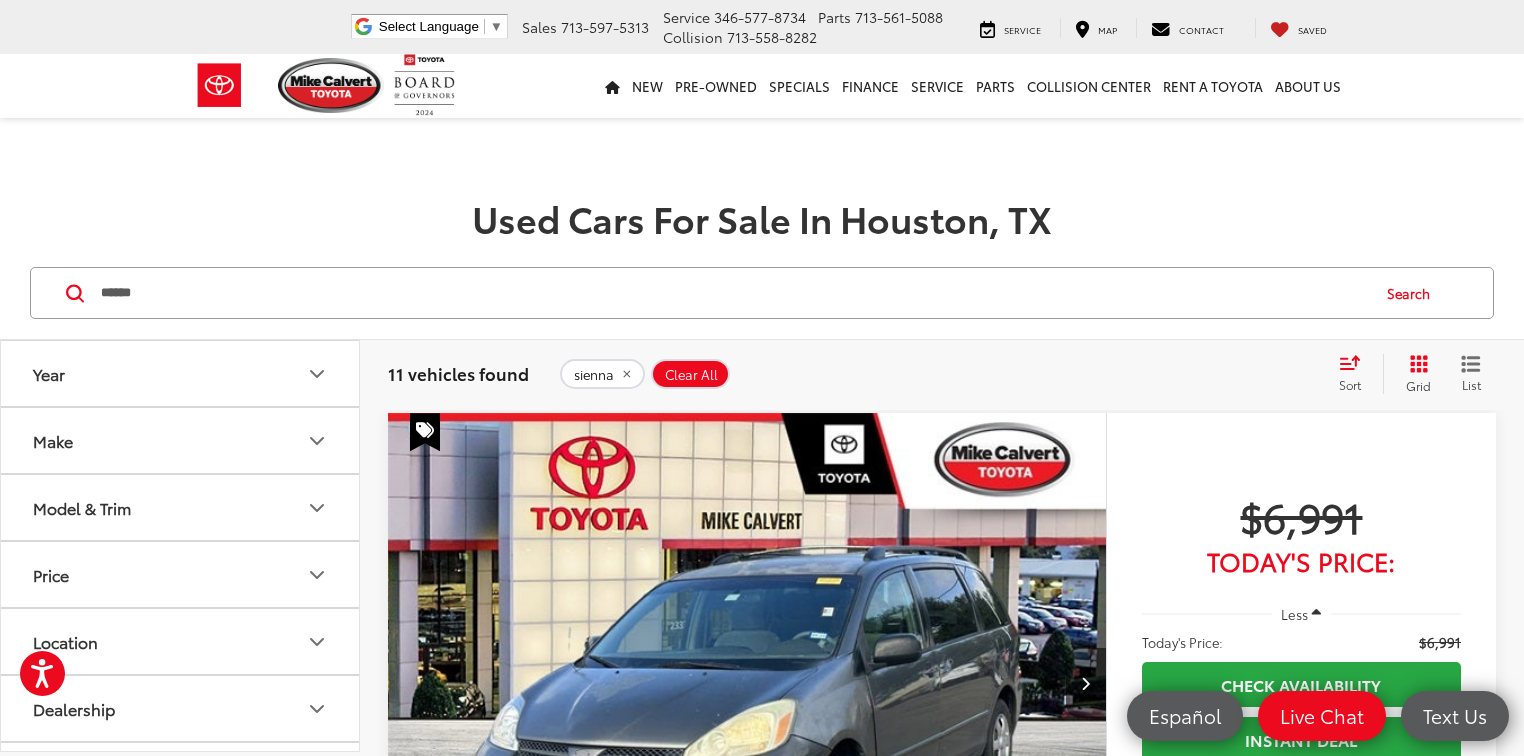 type on "******" 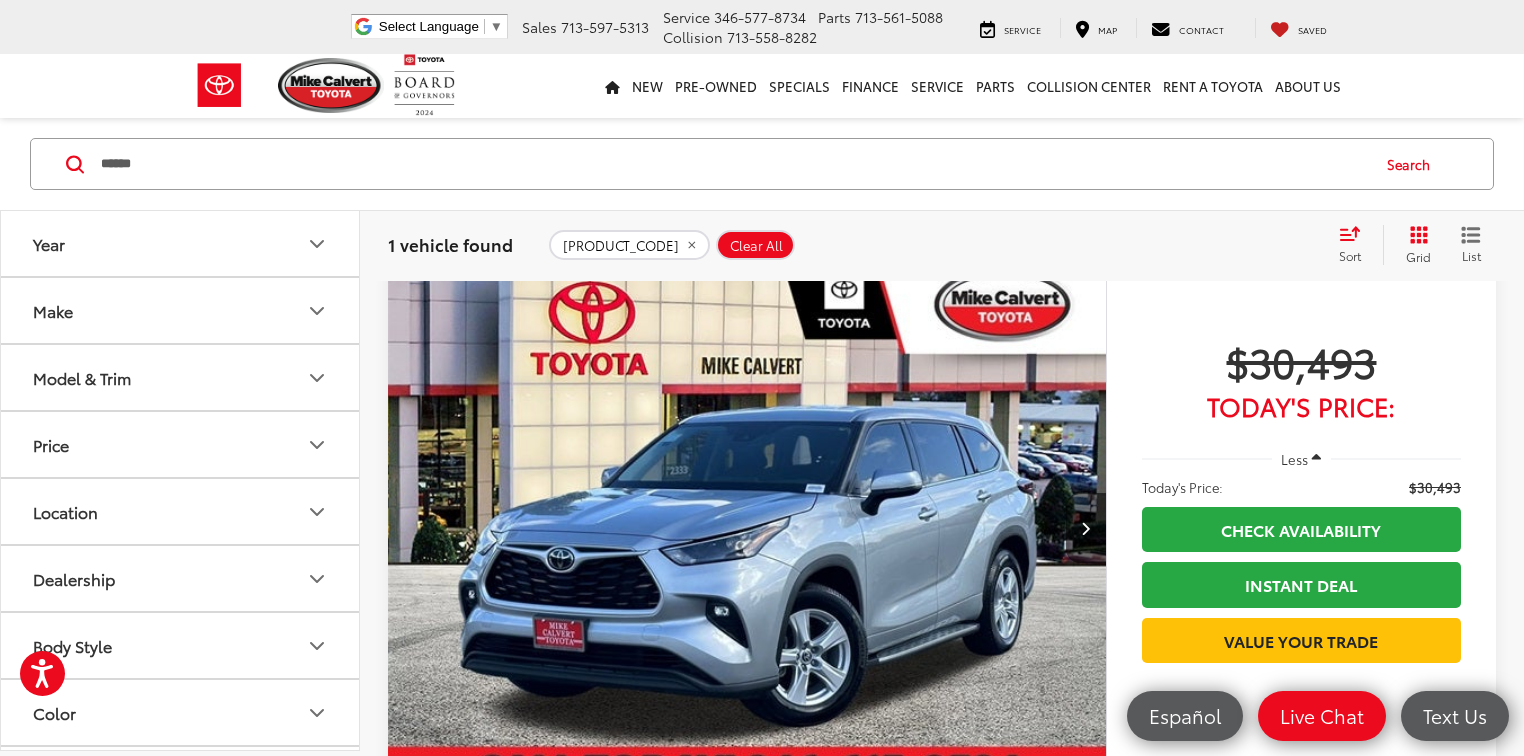 scroll, scrollTop: 160, scrollLeft: 0, axis: vertical 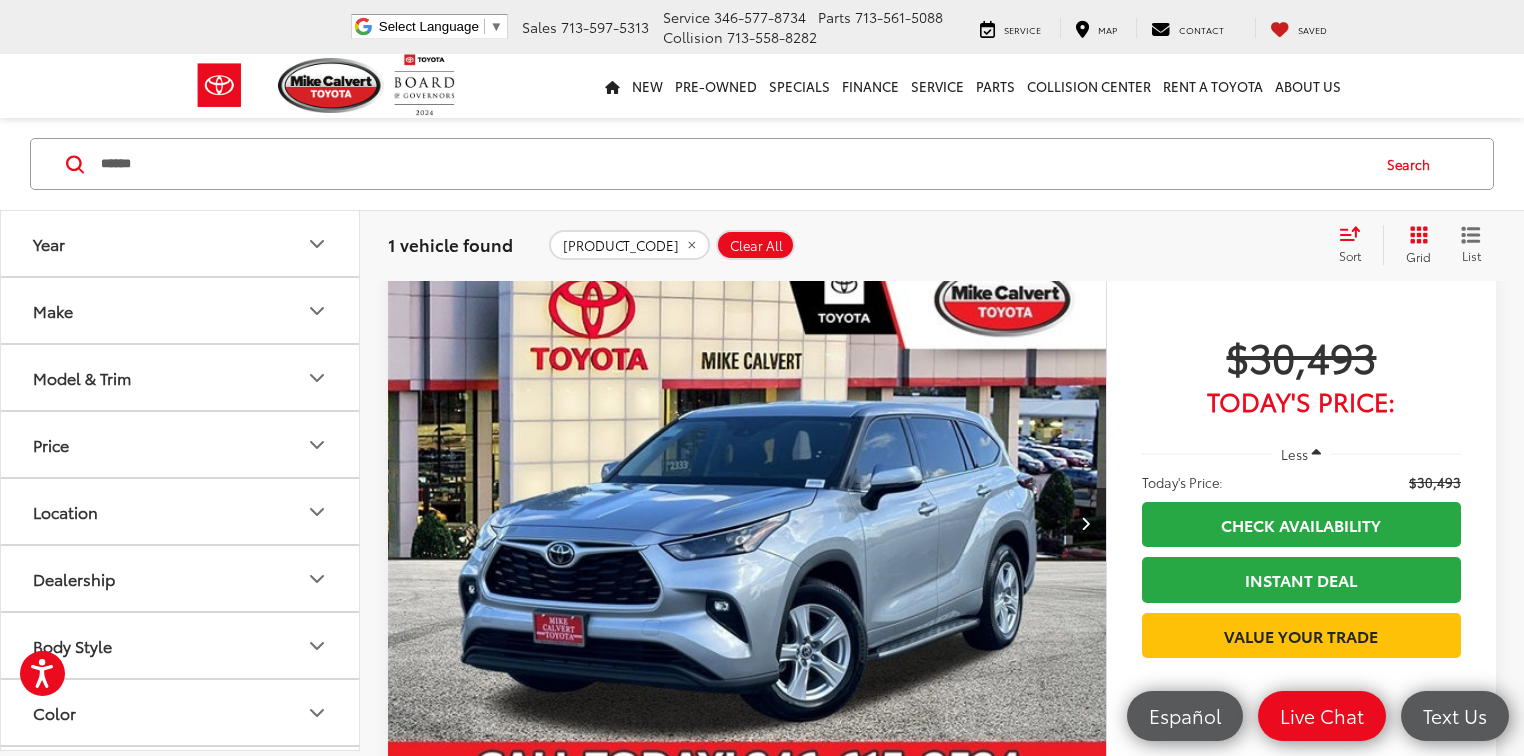 click at bounding box center [747, 523] 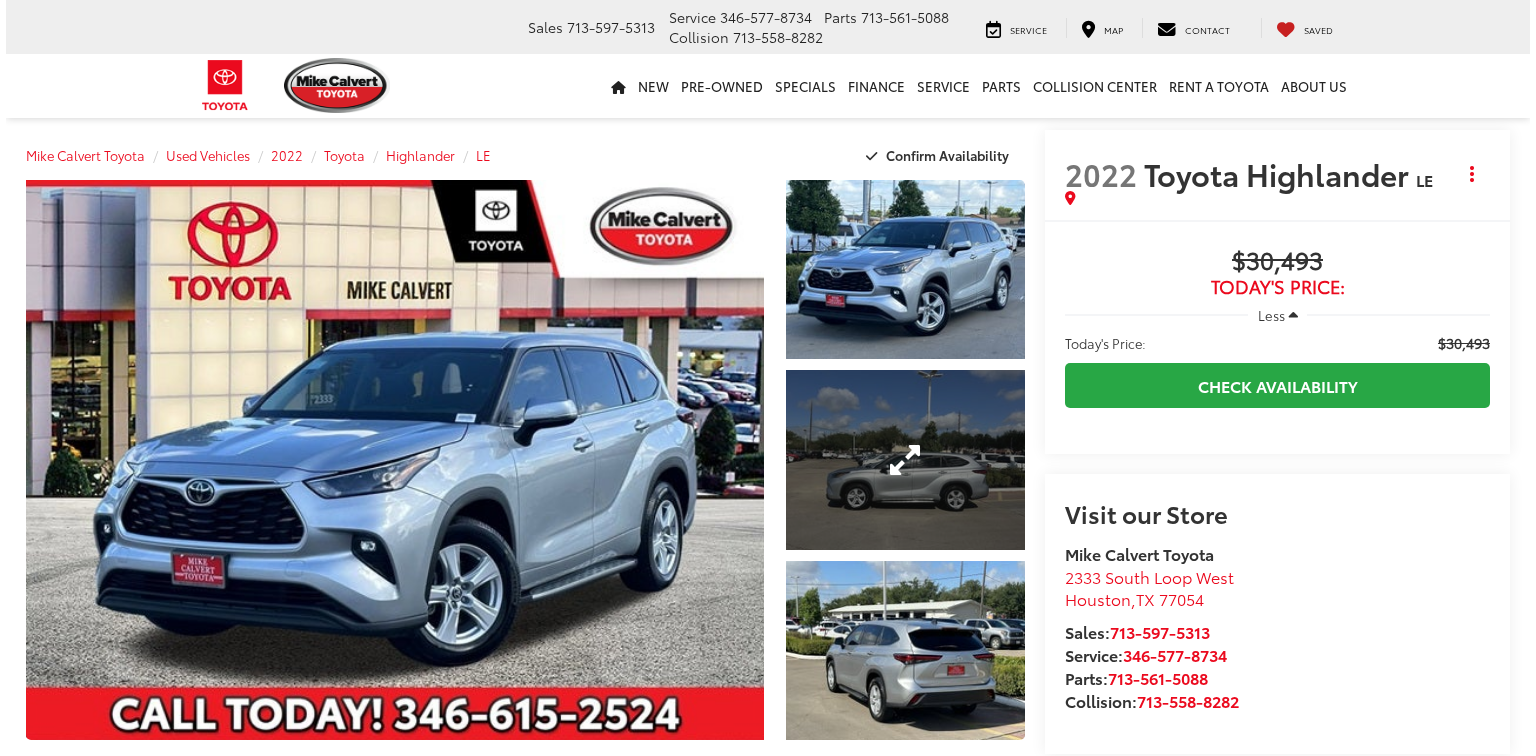 scroll, scrollTop: 0, scrollLeft: 0, axis: both 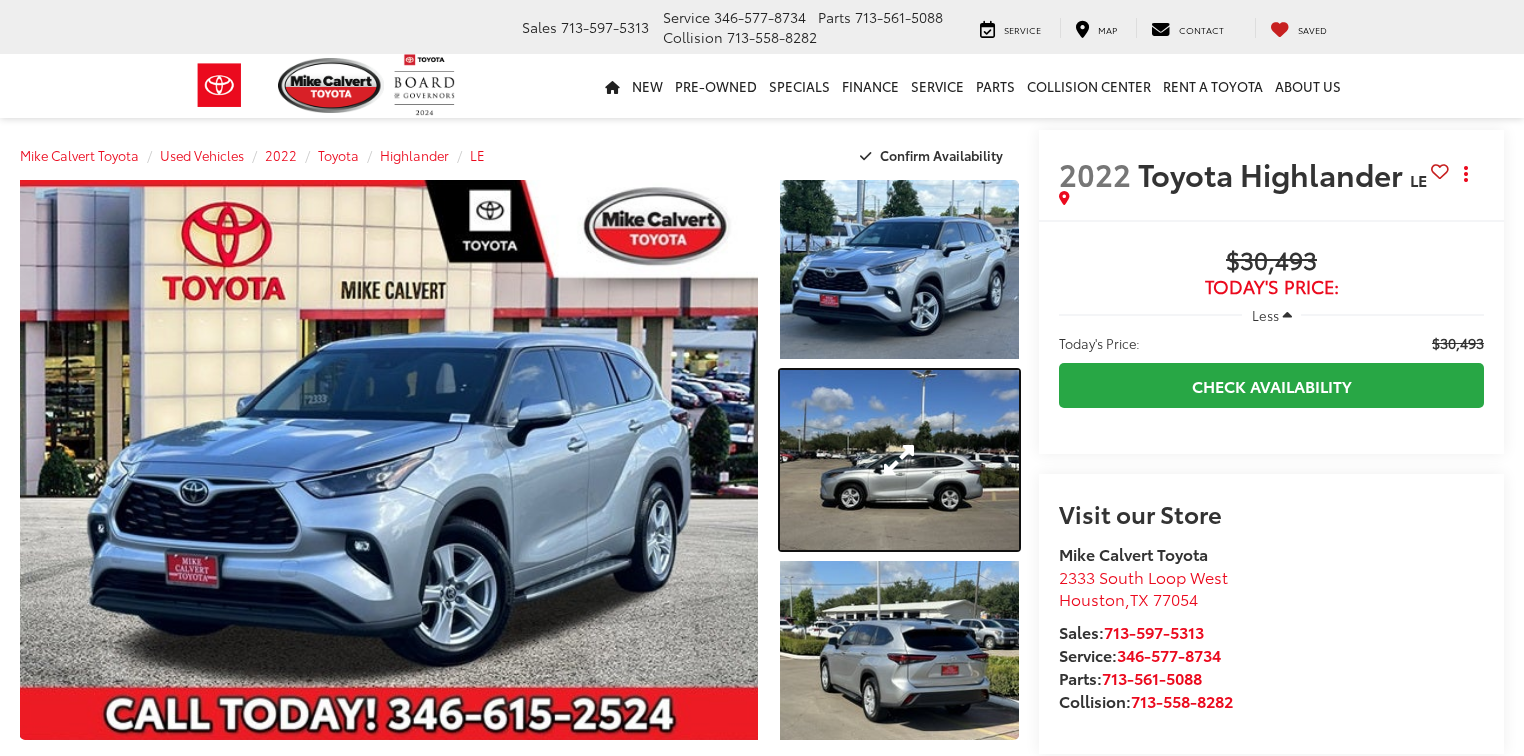 click at bounding box center [899, 459] 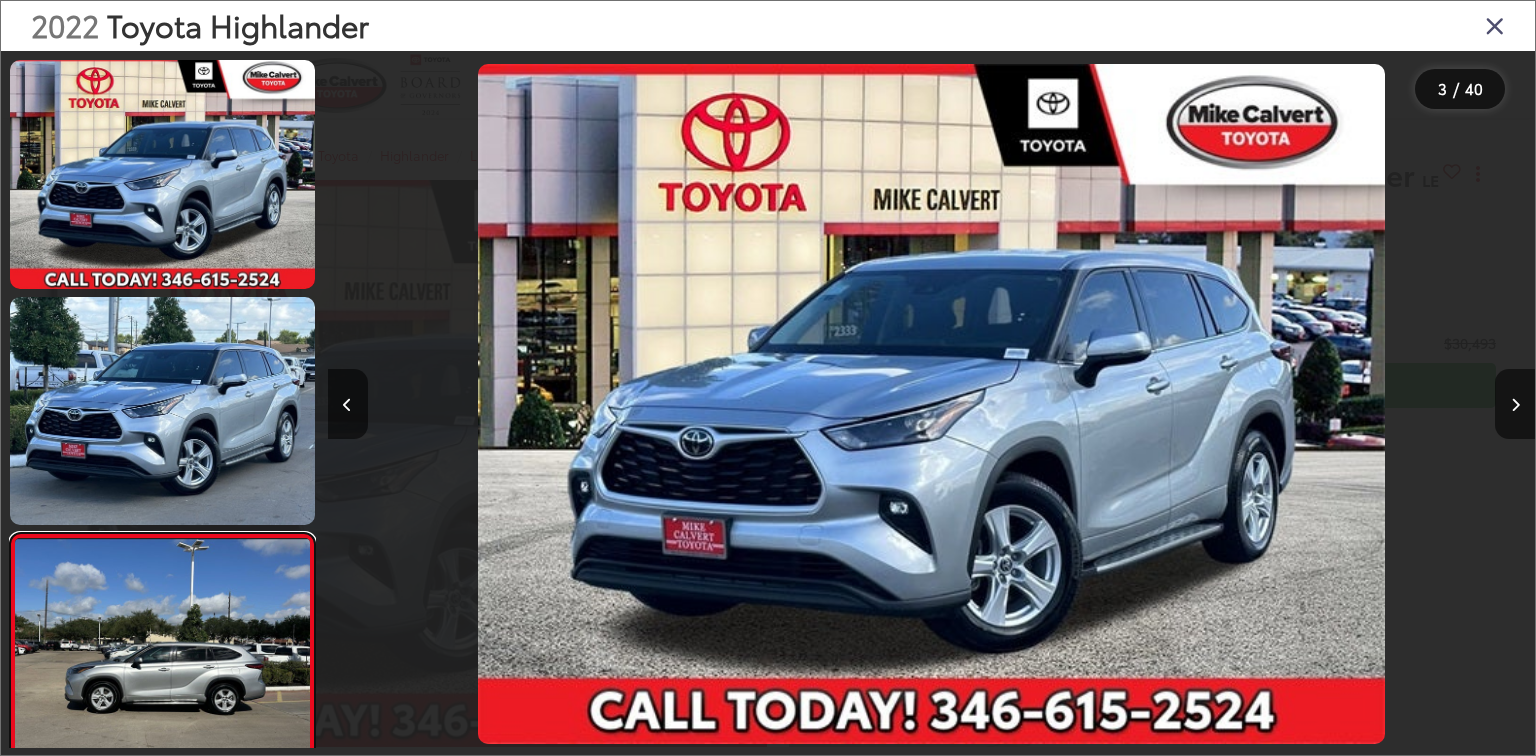 scroll, scrollTop: 262, scrollLeft: 0, axis: vertical 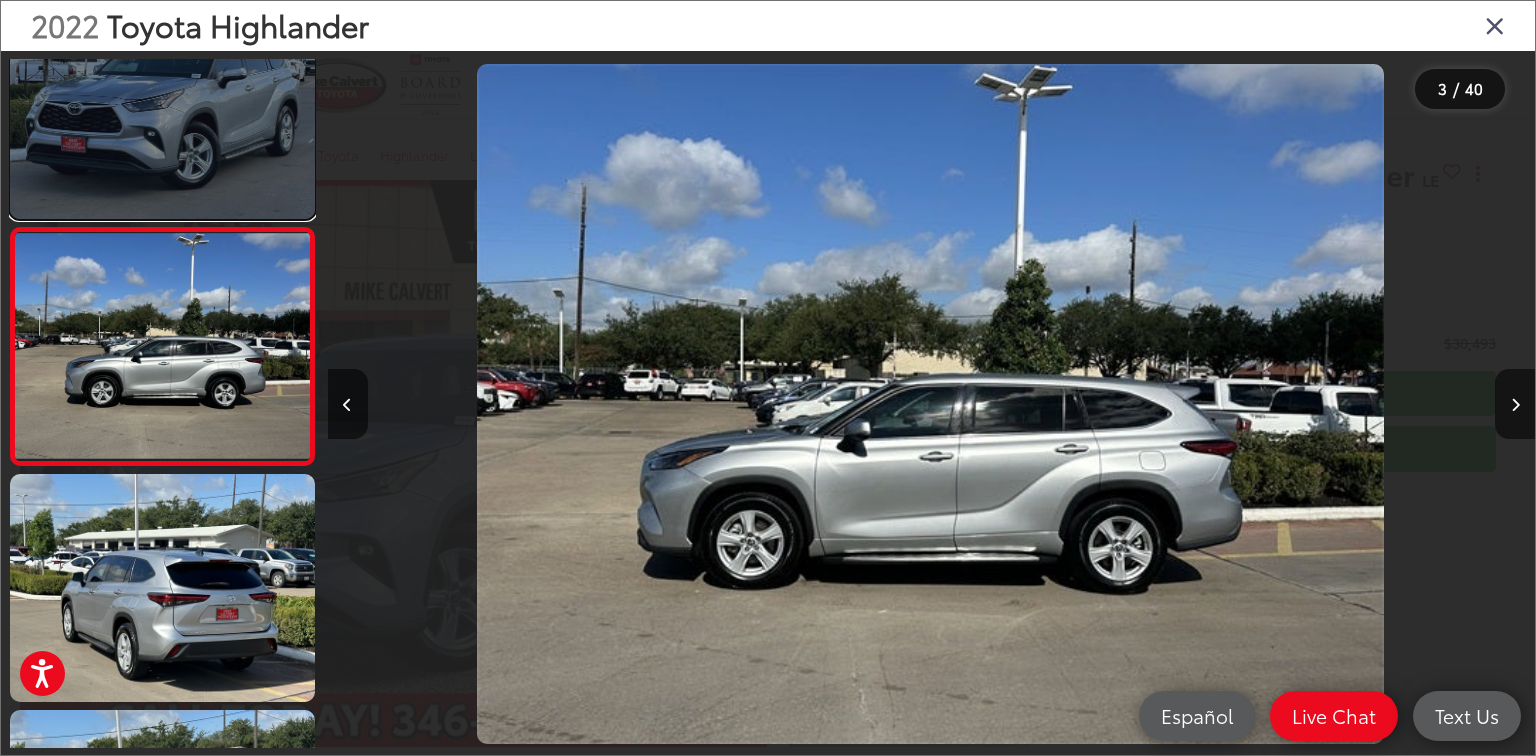 click at bounding box center (162, 105) 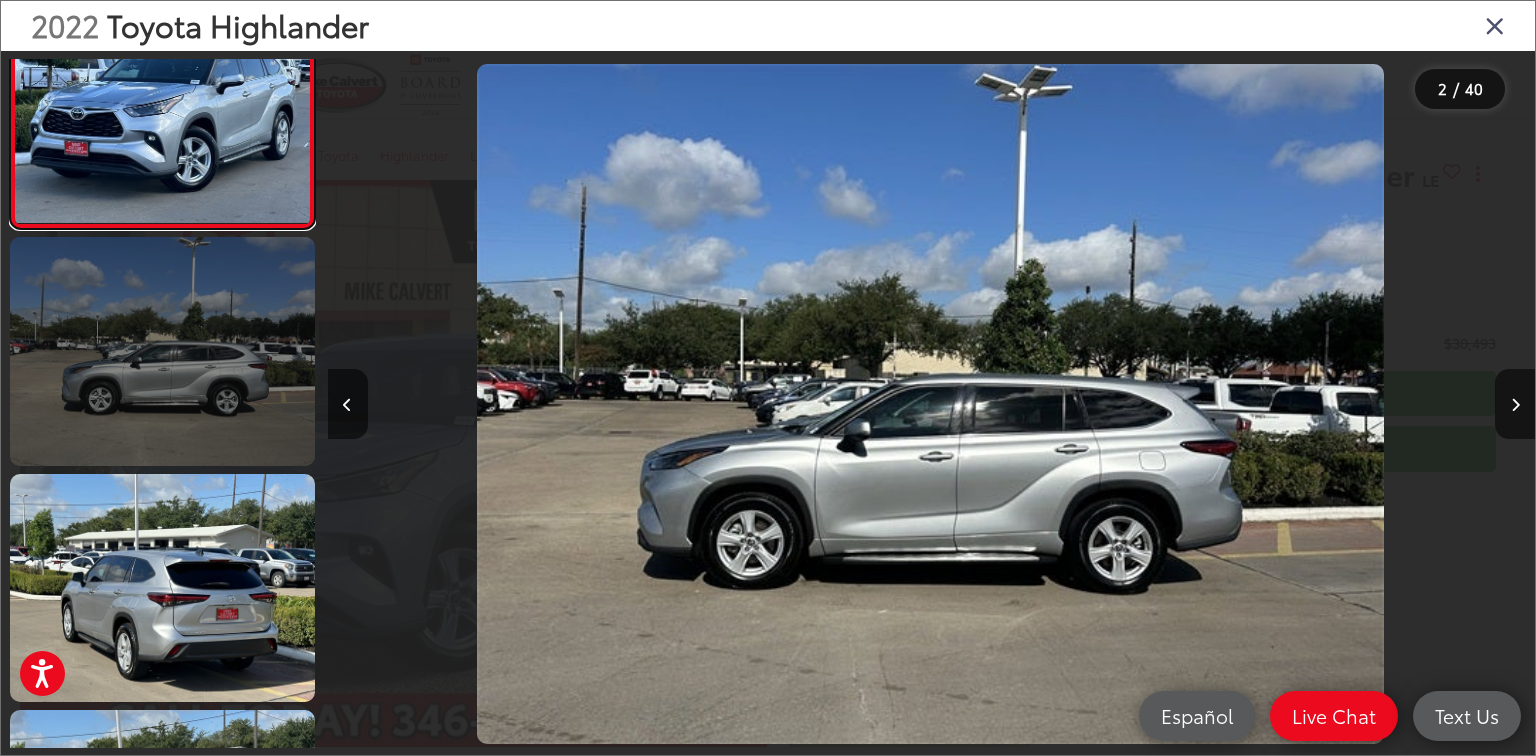 scroll, scrollTop: 251, scrollLeft: 0, axis: vertical 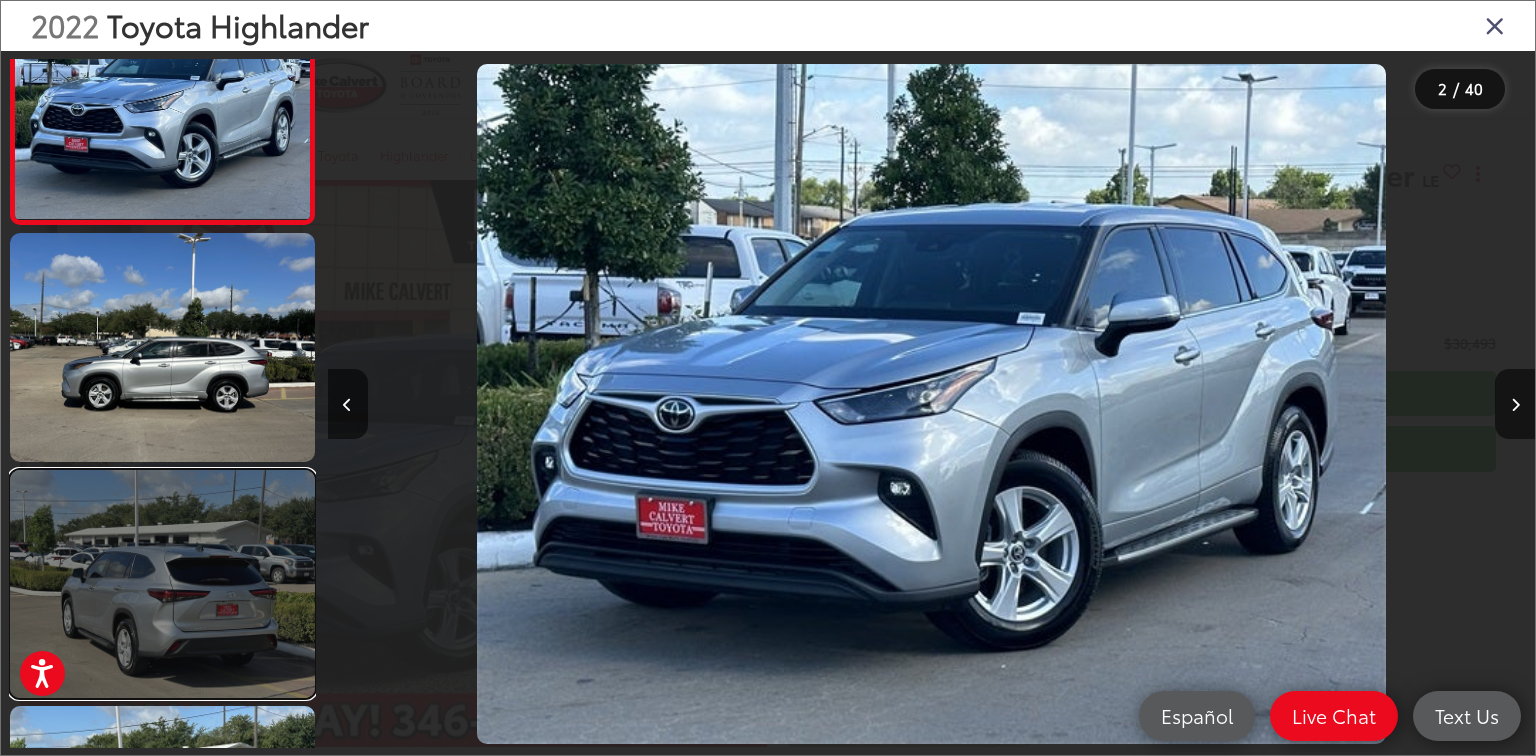 click at bounding box center [162, 584] 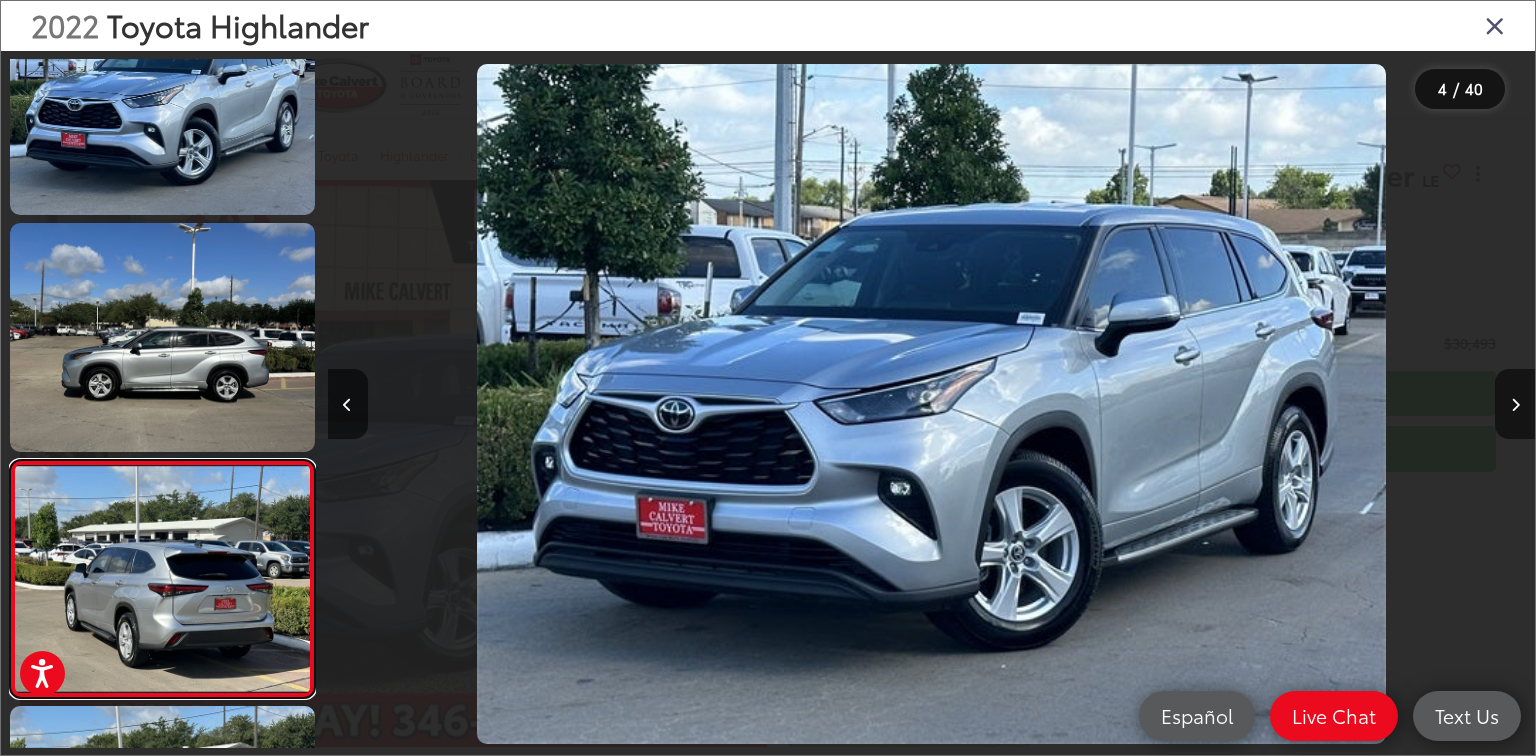 scroll, scrollTop: 347, scrollLeft: 0, axis: vertical 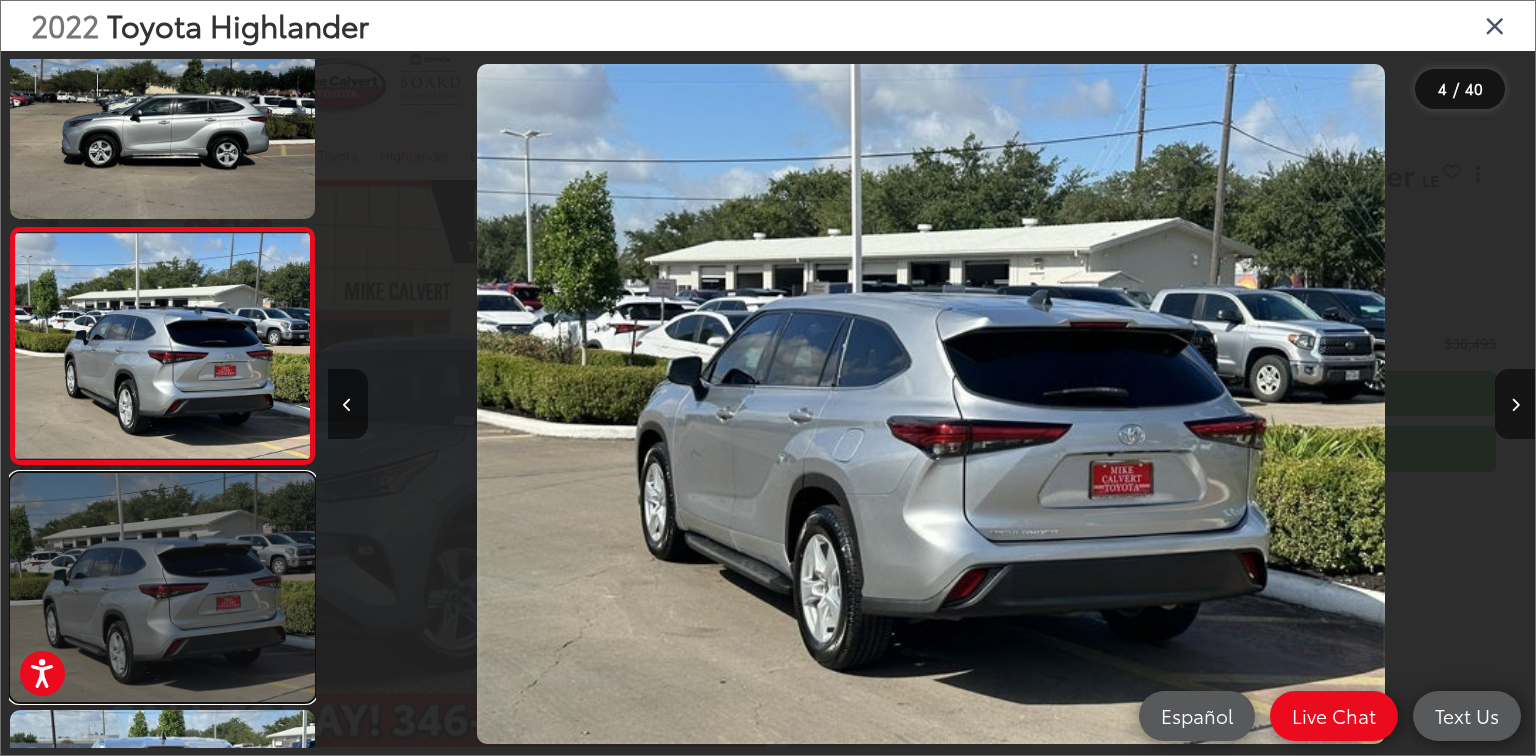 click at bounding box center (162, 587) 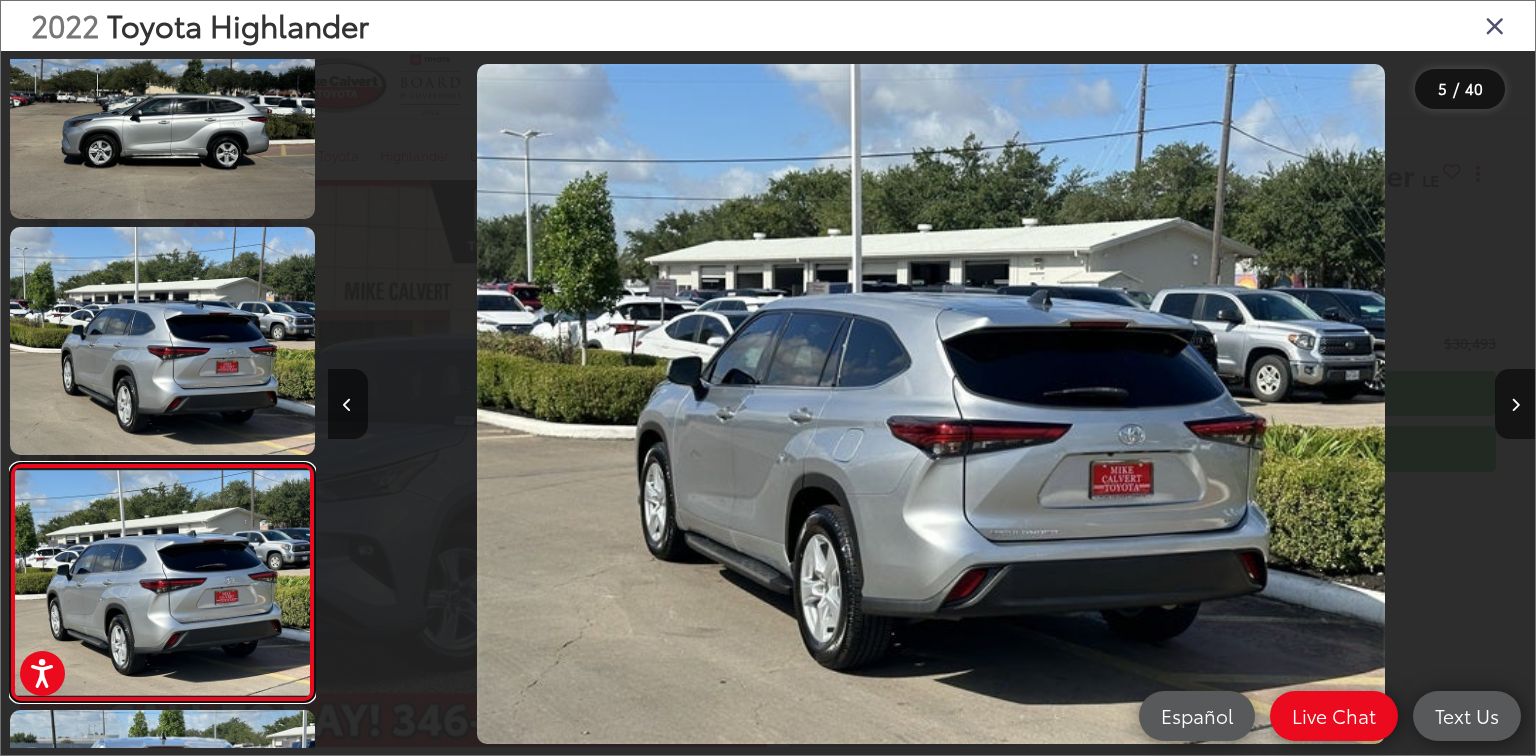 scroll, scrollTop: 0, scrollLeft: 3701, axis: horizontal 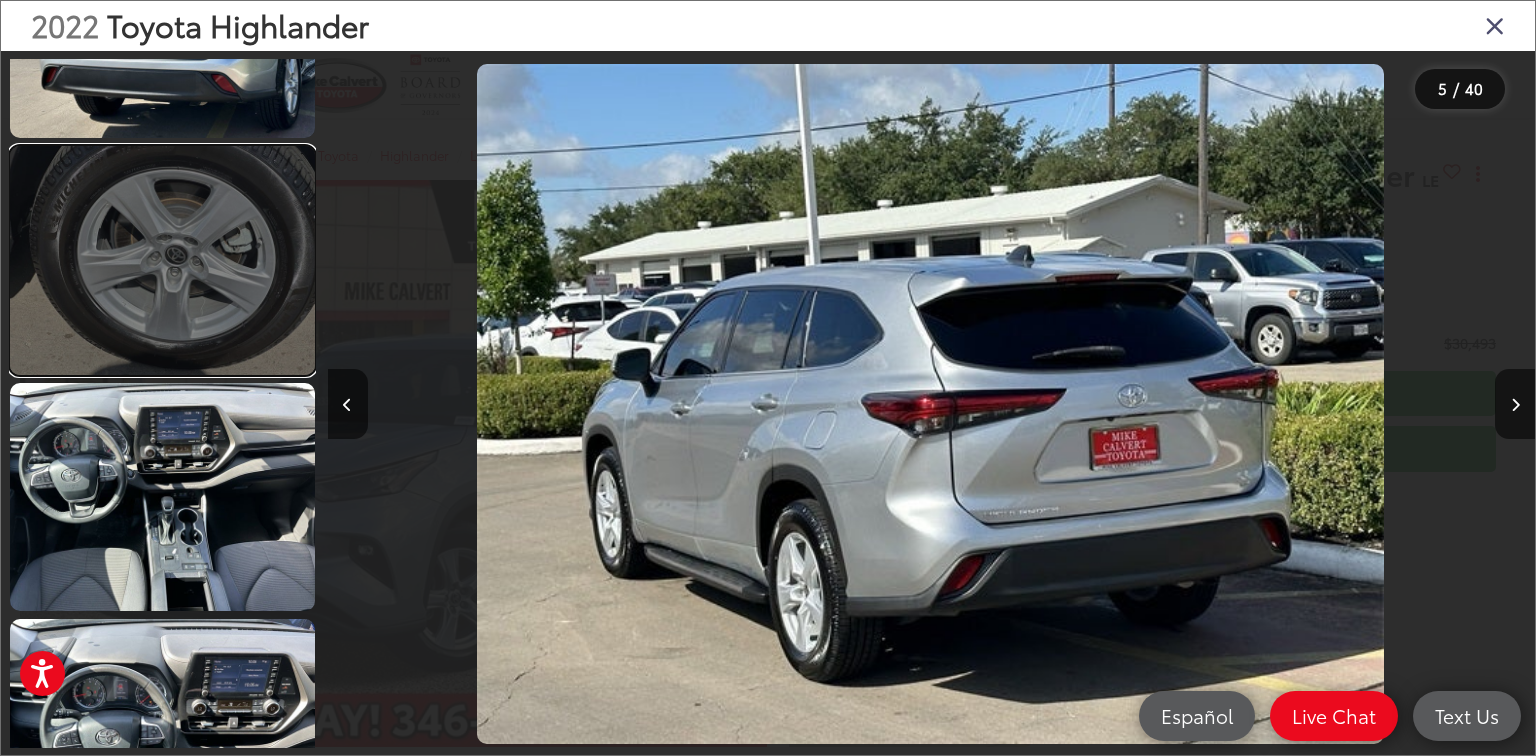 click at bounding box center [162, 260] 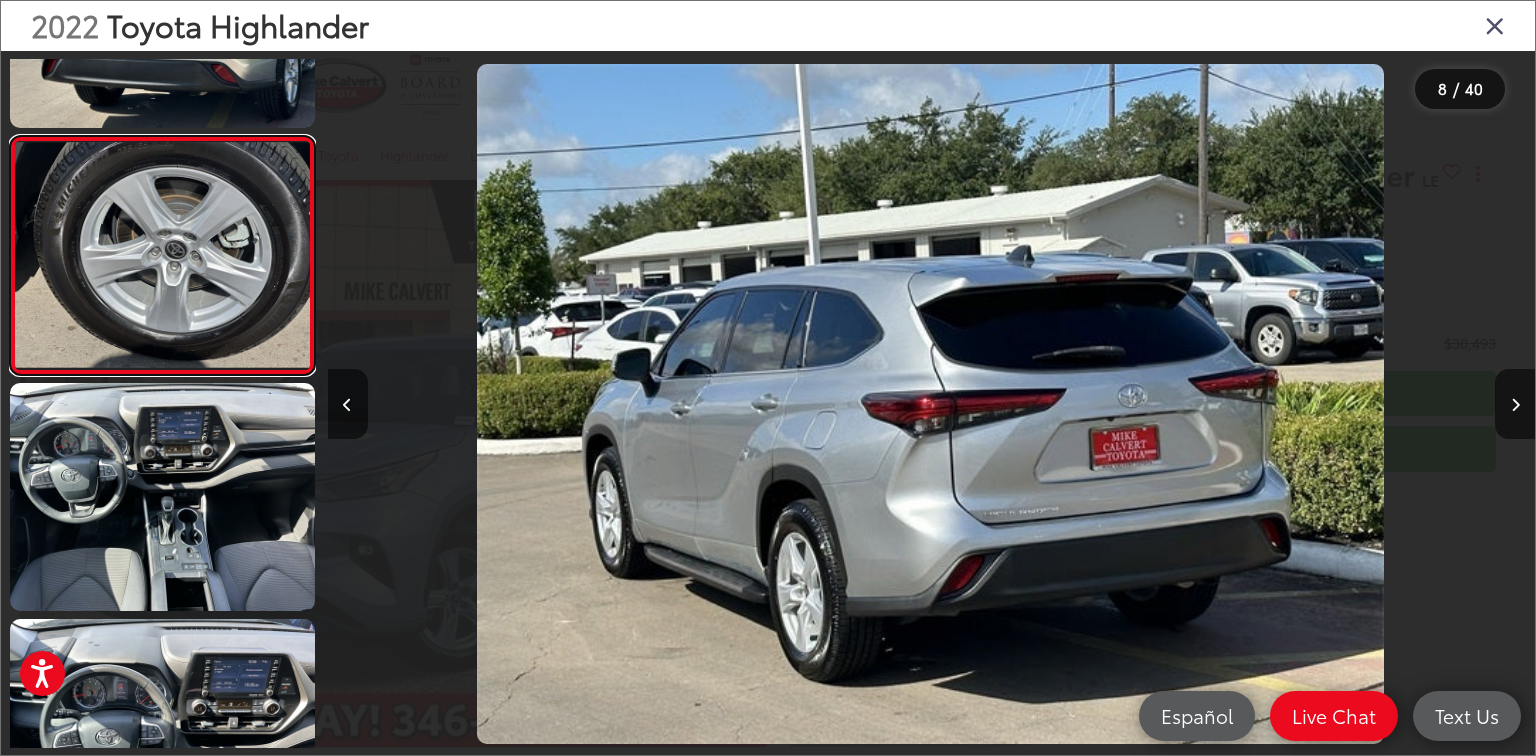 scroll, scrollTop: 1531, scrollLeft: 0, axis: vertical 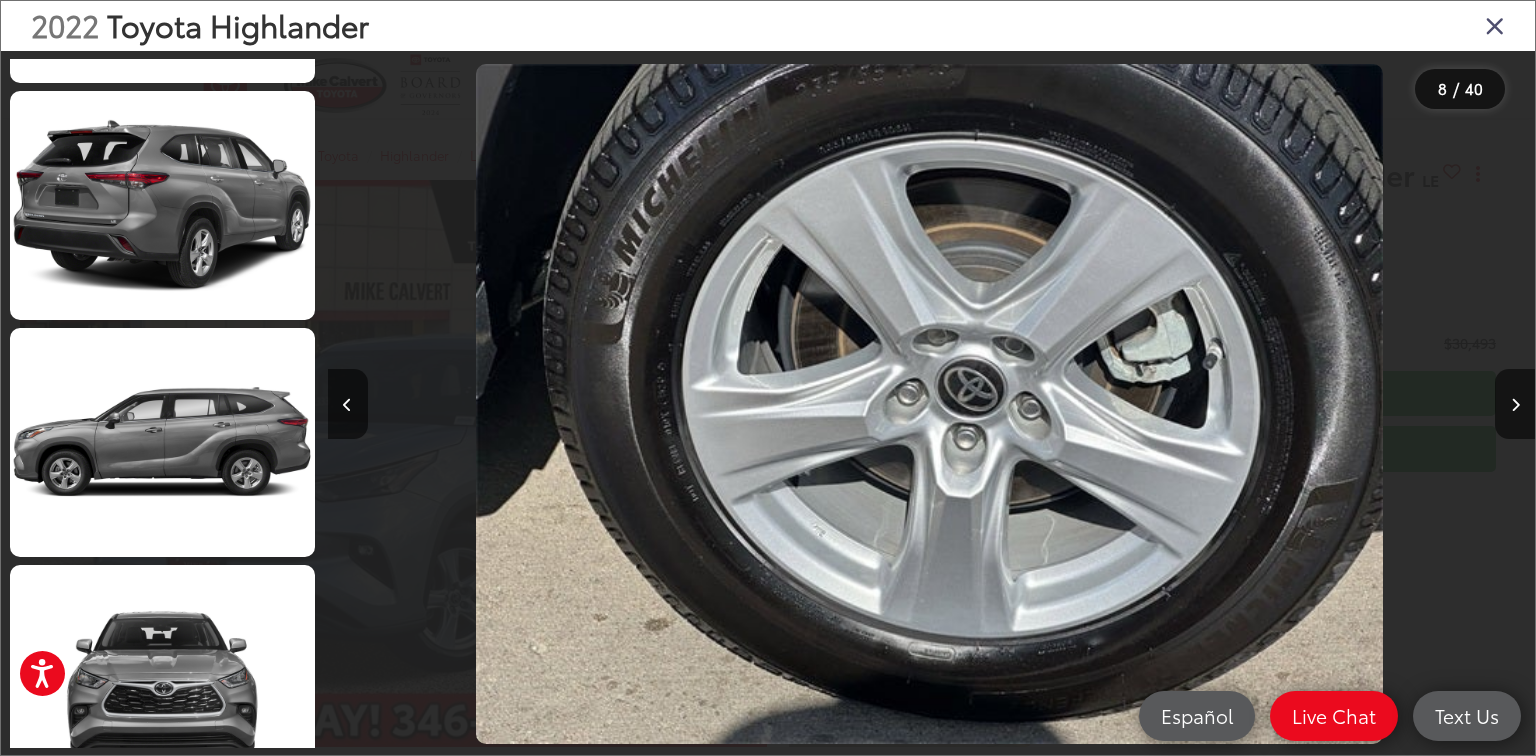 click at bounding box center (1495, 25) 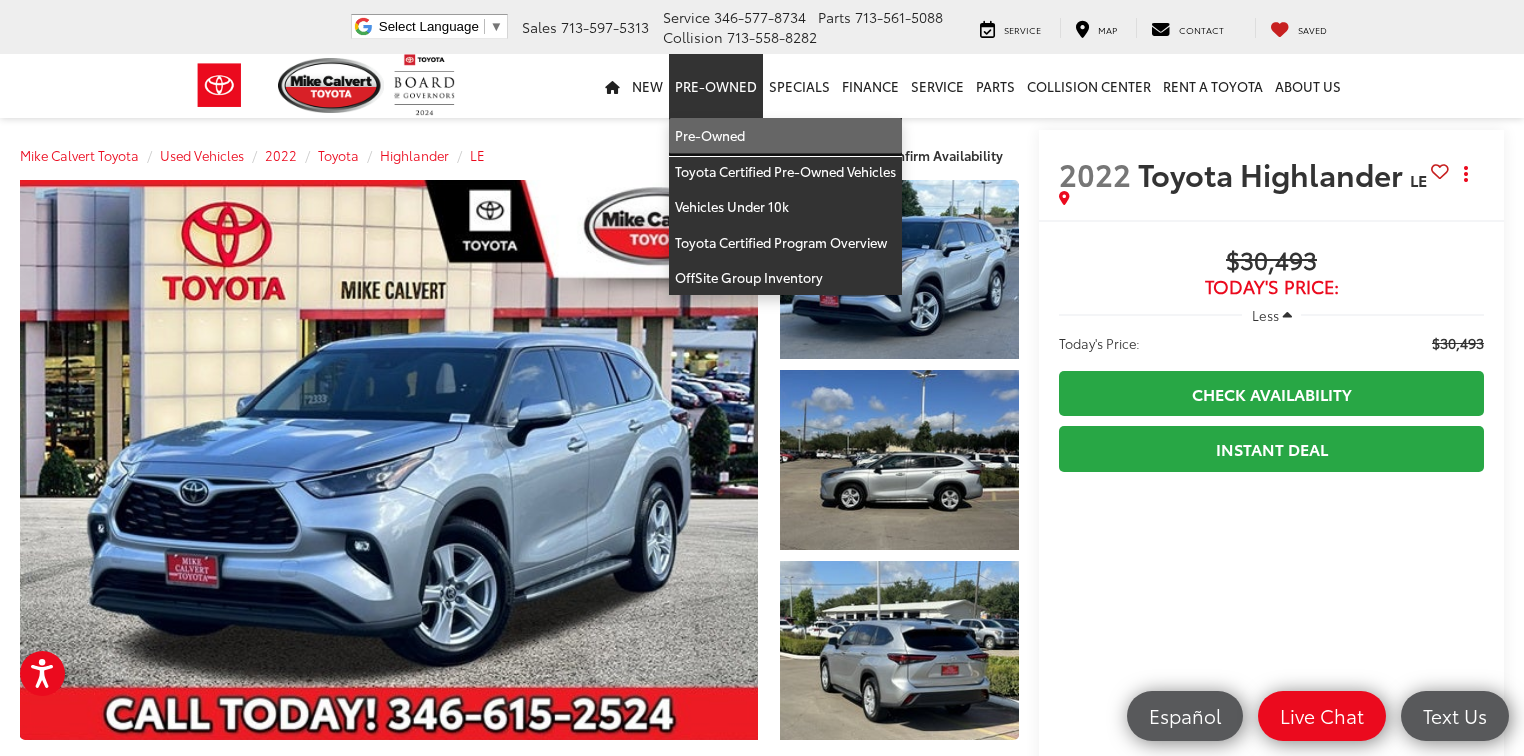 click on "Pre-Owned" at bounding box center [785, 136] 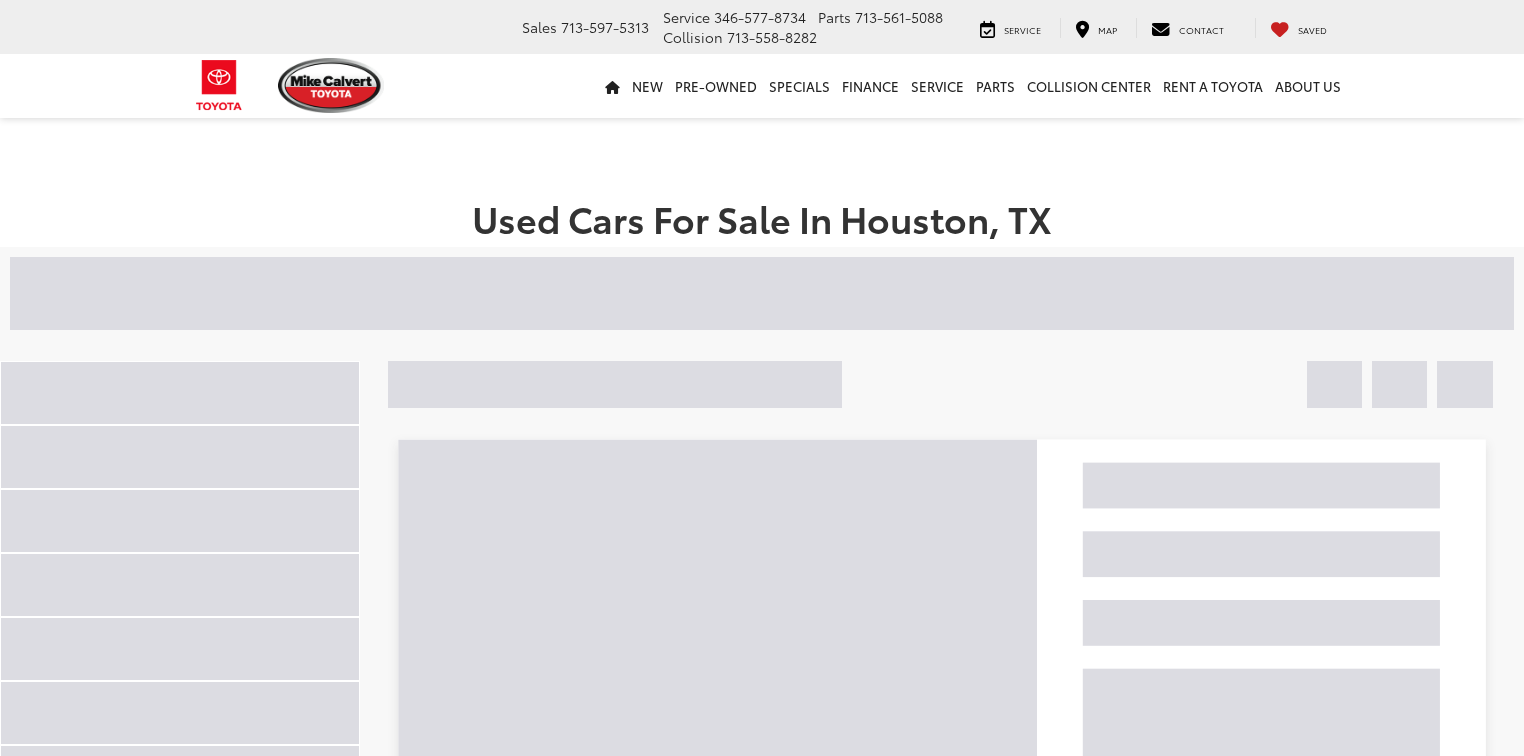 scroll, scrollTop: 0, scrollLeft: 0, axis: both 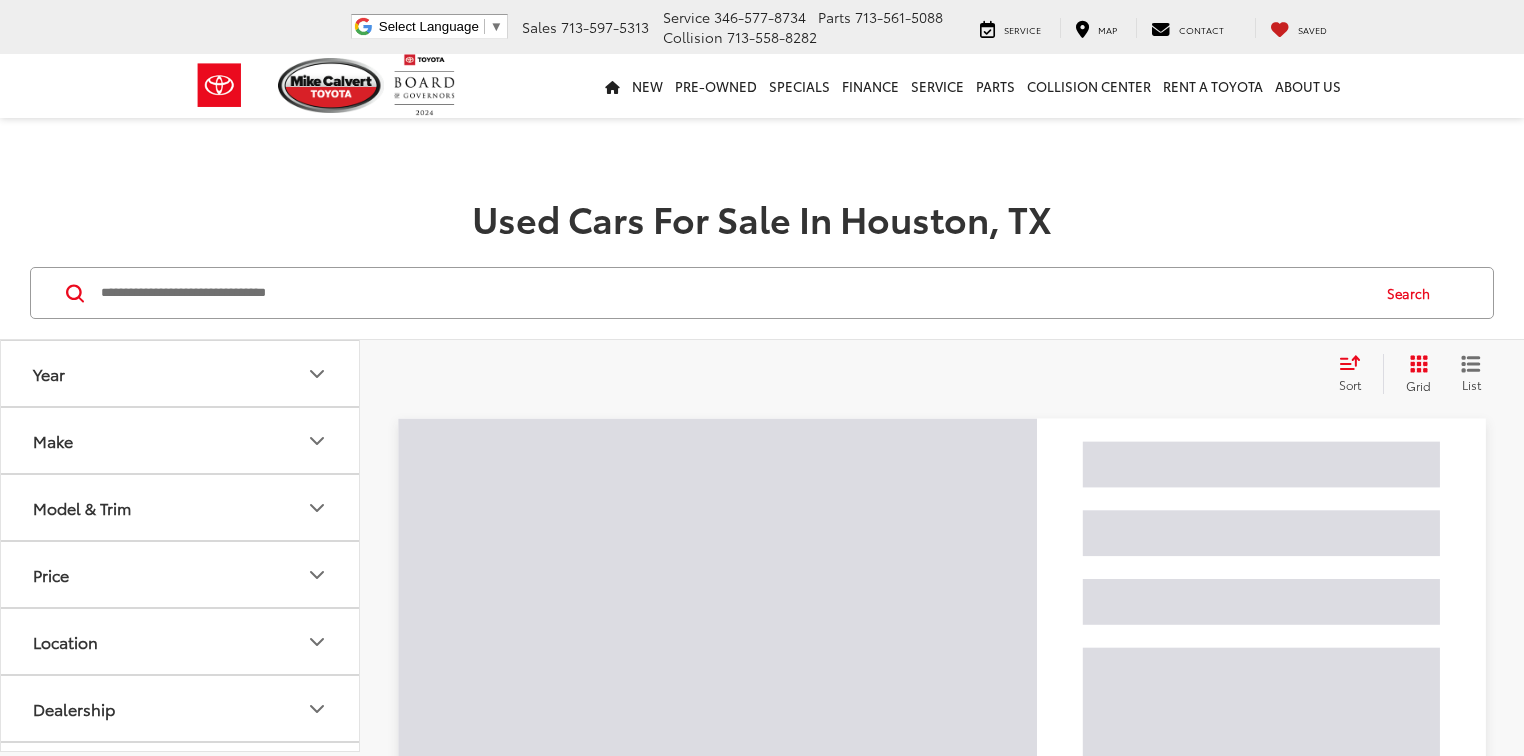 click at bounding box center (733, 293) 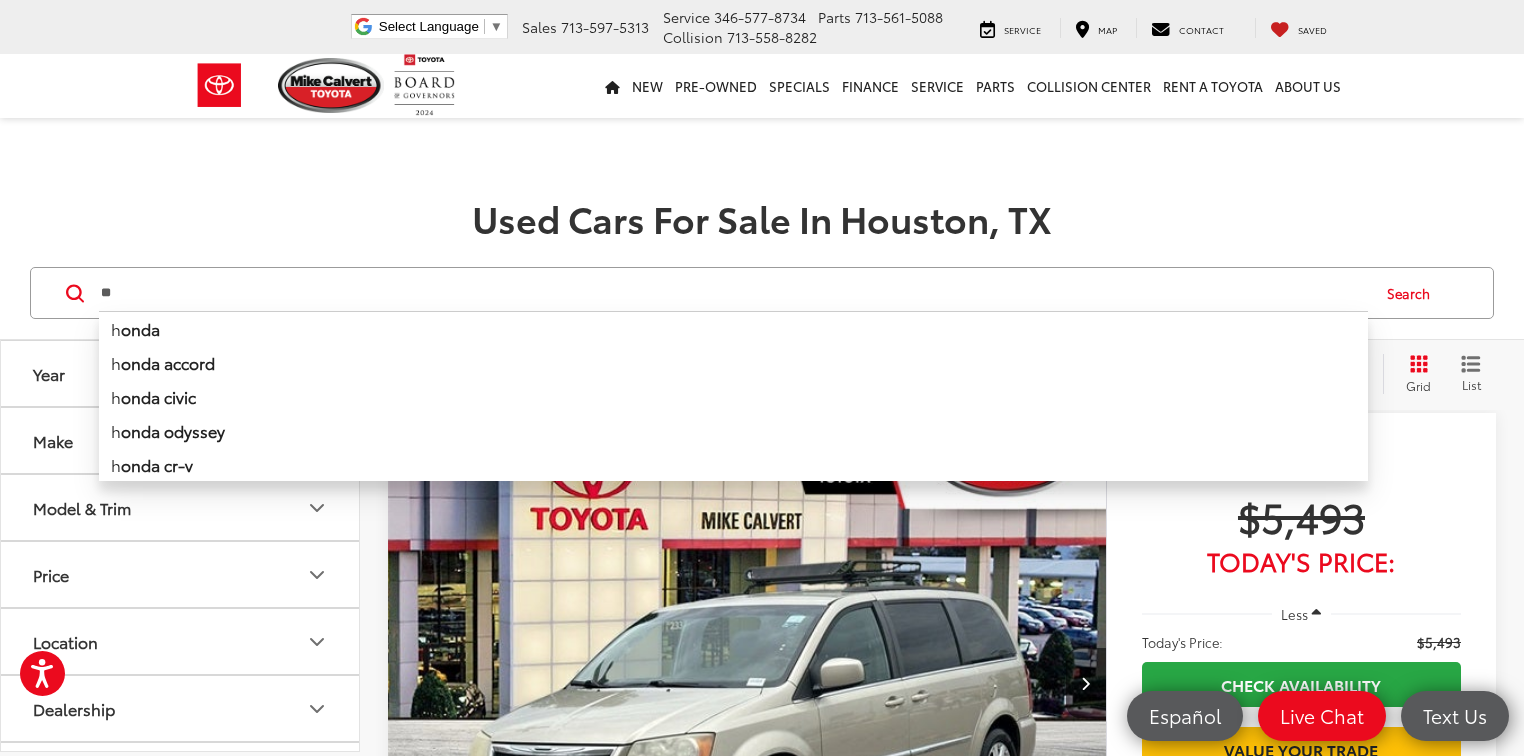 type on "*" 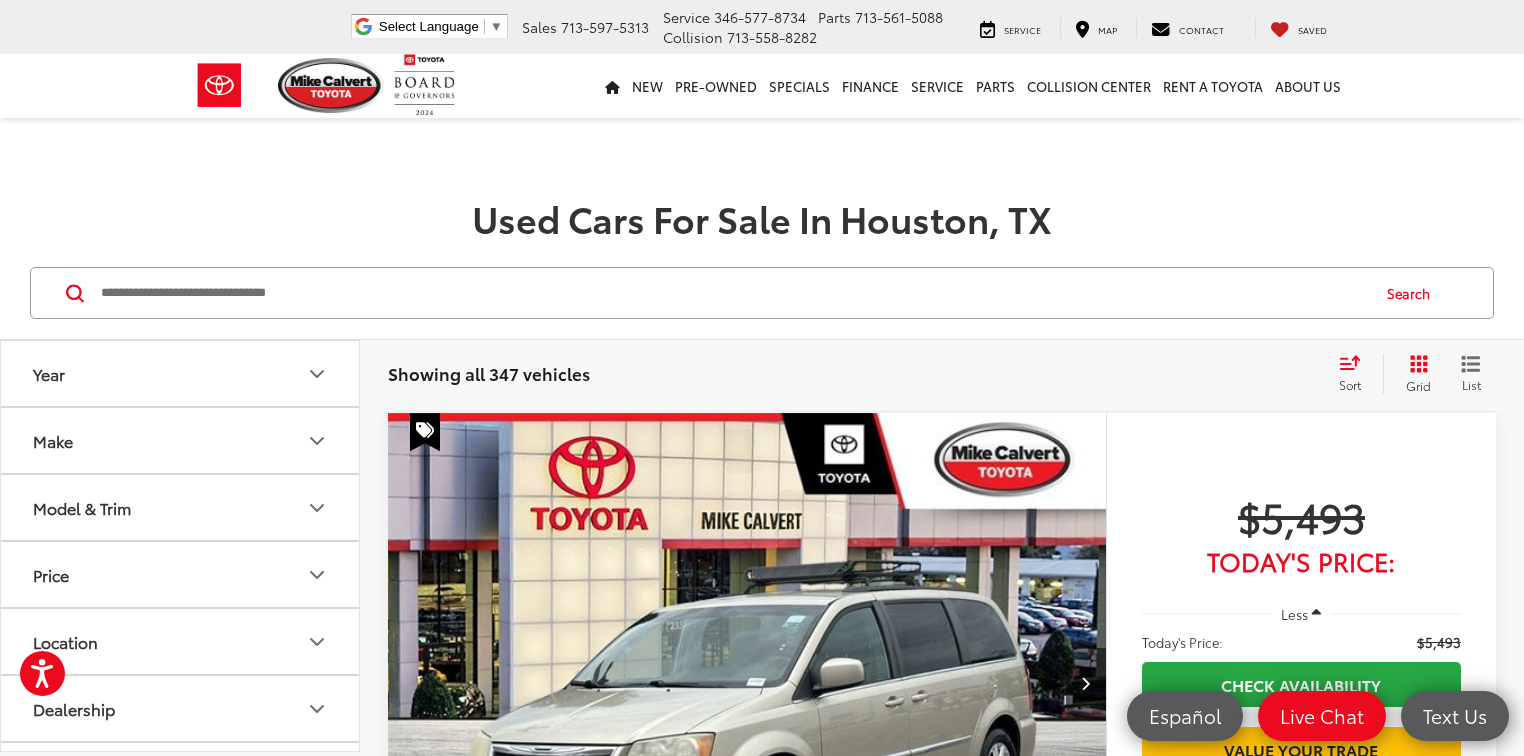type on "*" 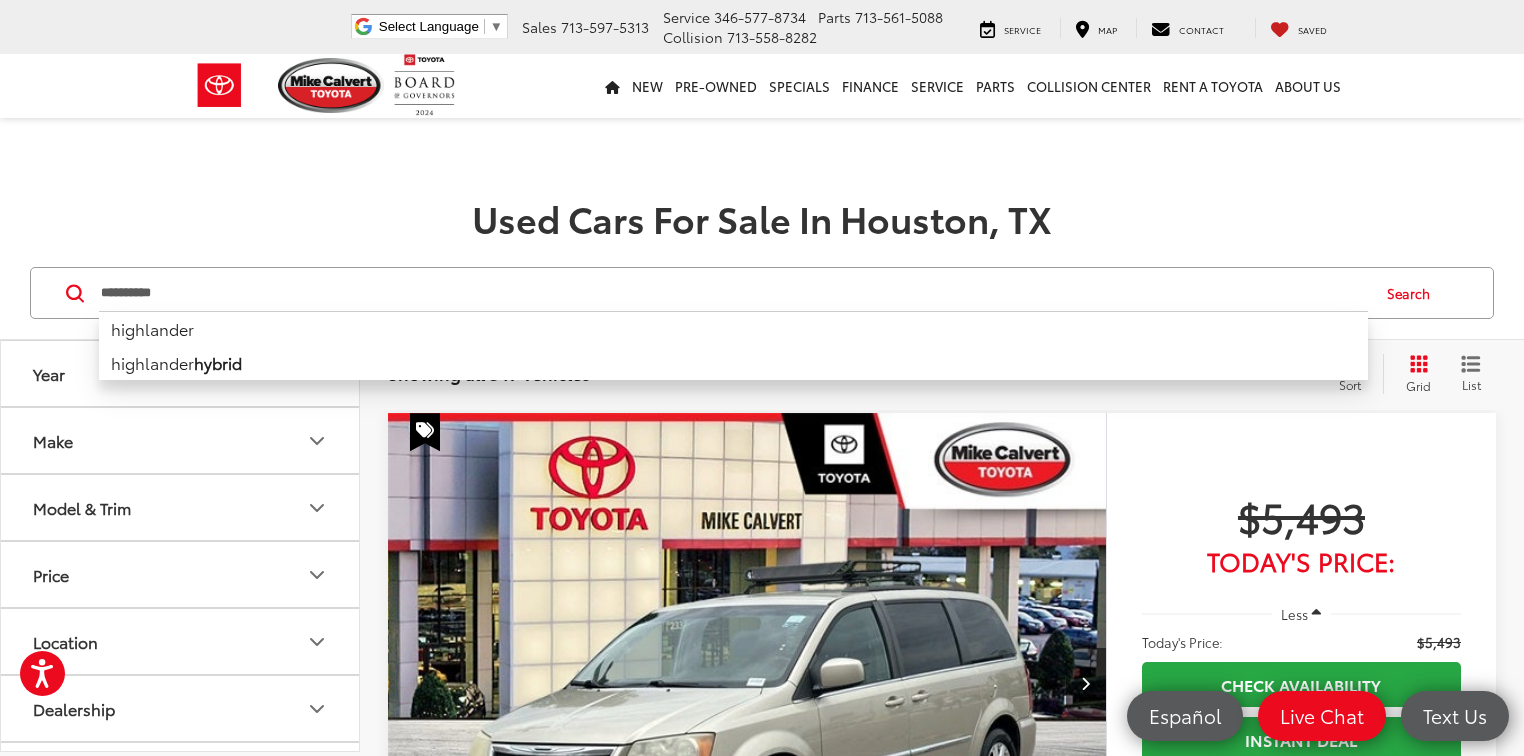 type on "**********" 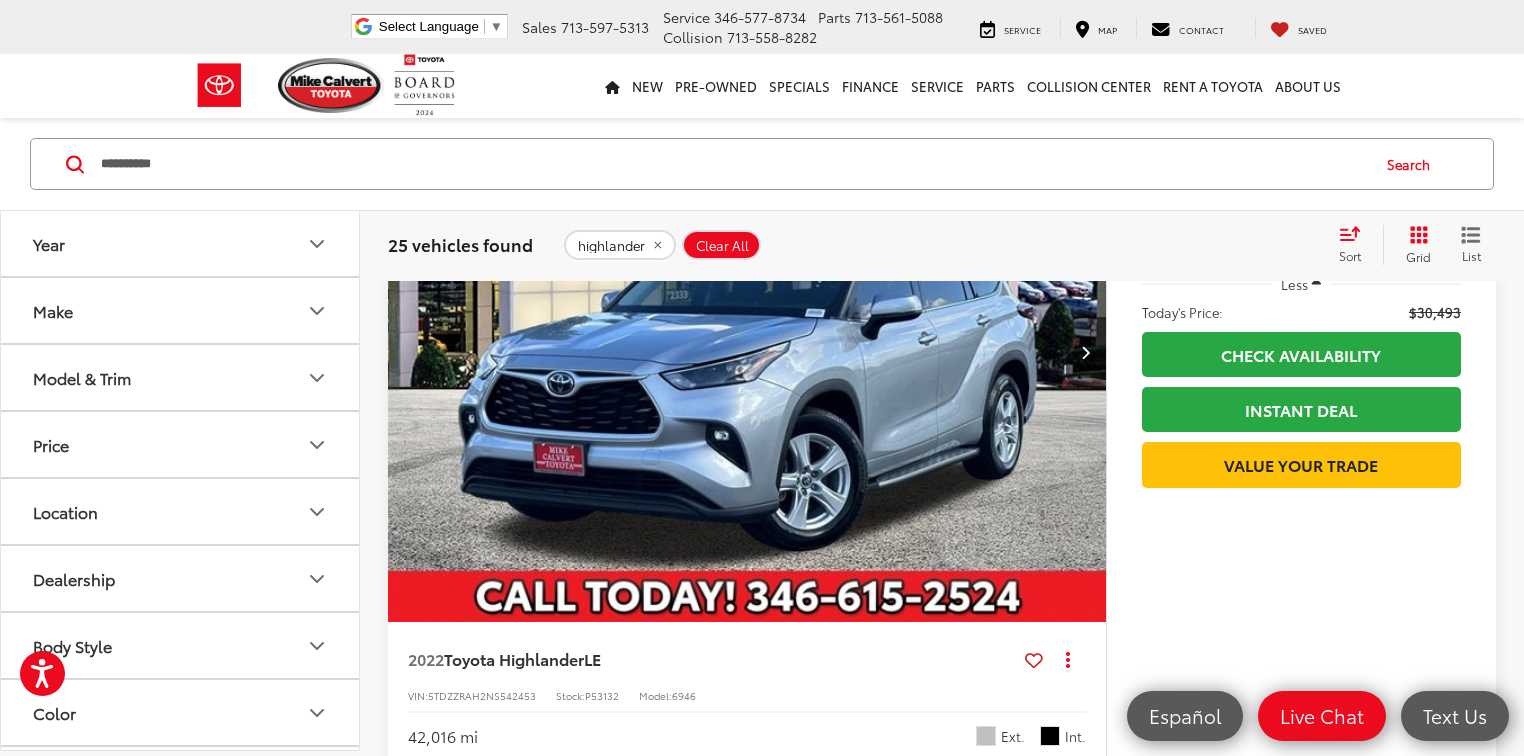 scroll, scrollTop: 2880, scrollLeft: 0, axis: vertical 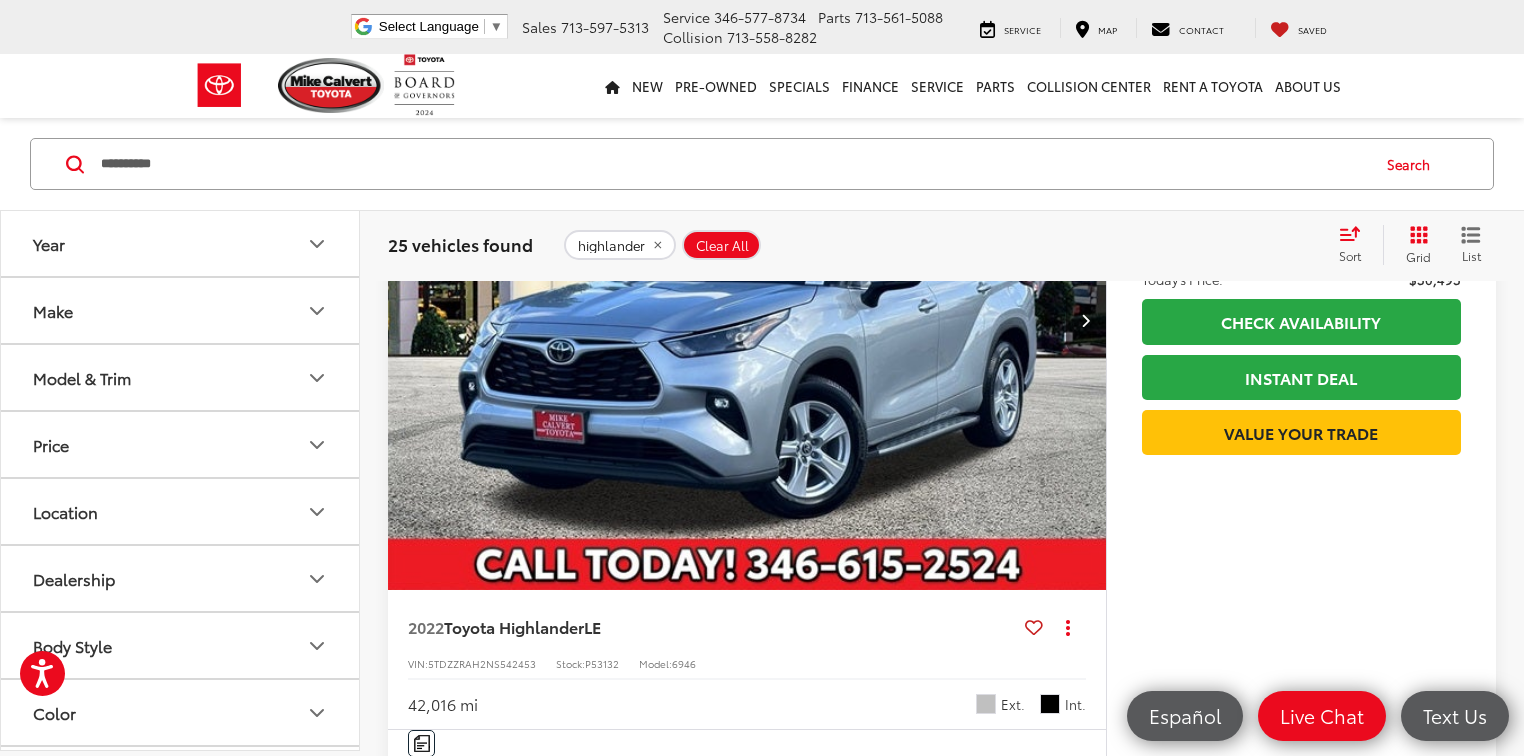 click at bounding box center (753, 1637) 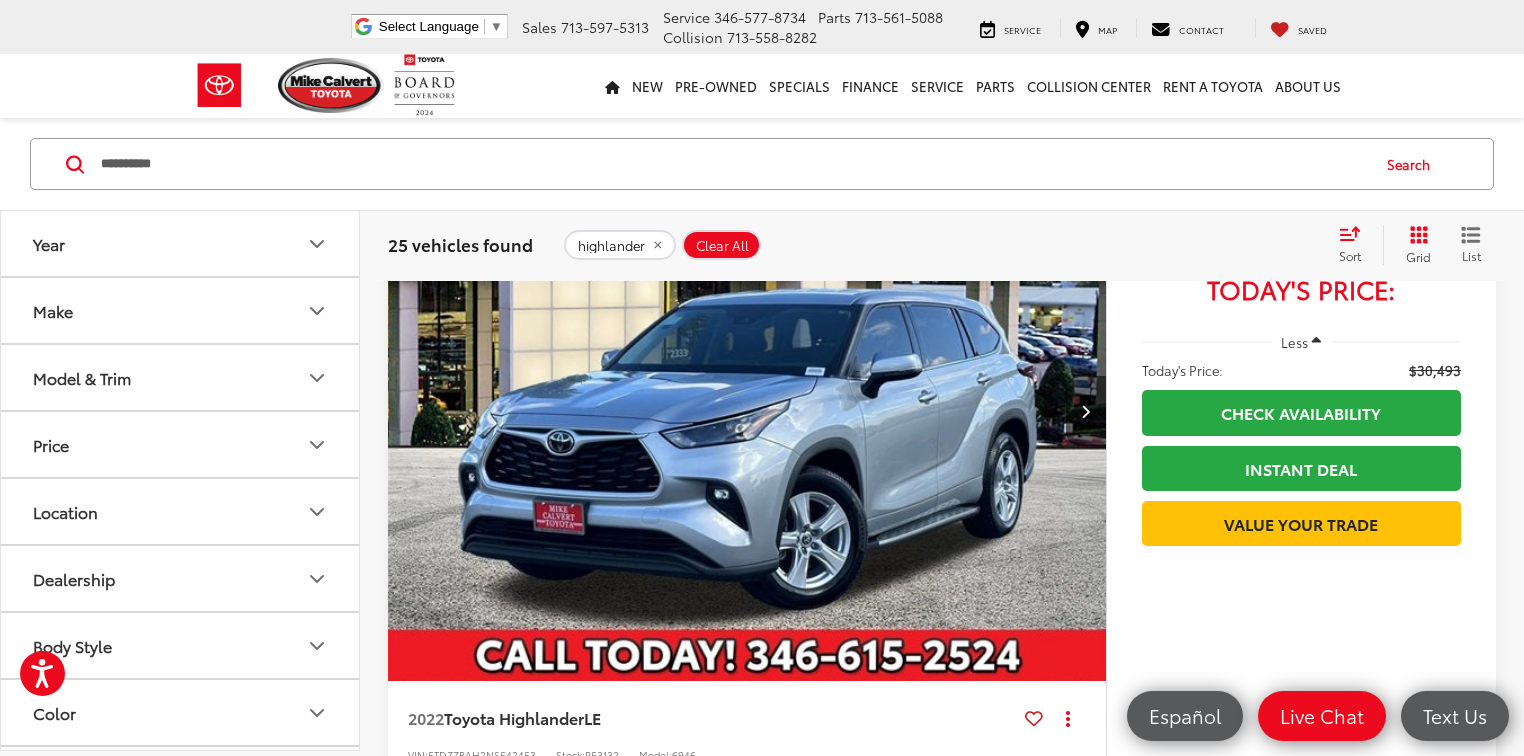 scroll, scrollTop: 2880, scrollLeft: 0, axis: vertical 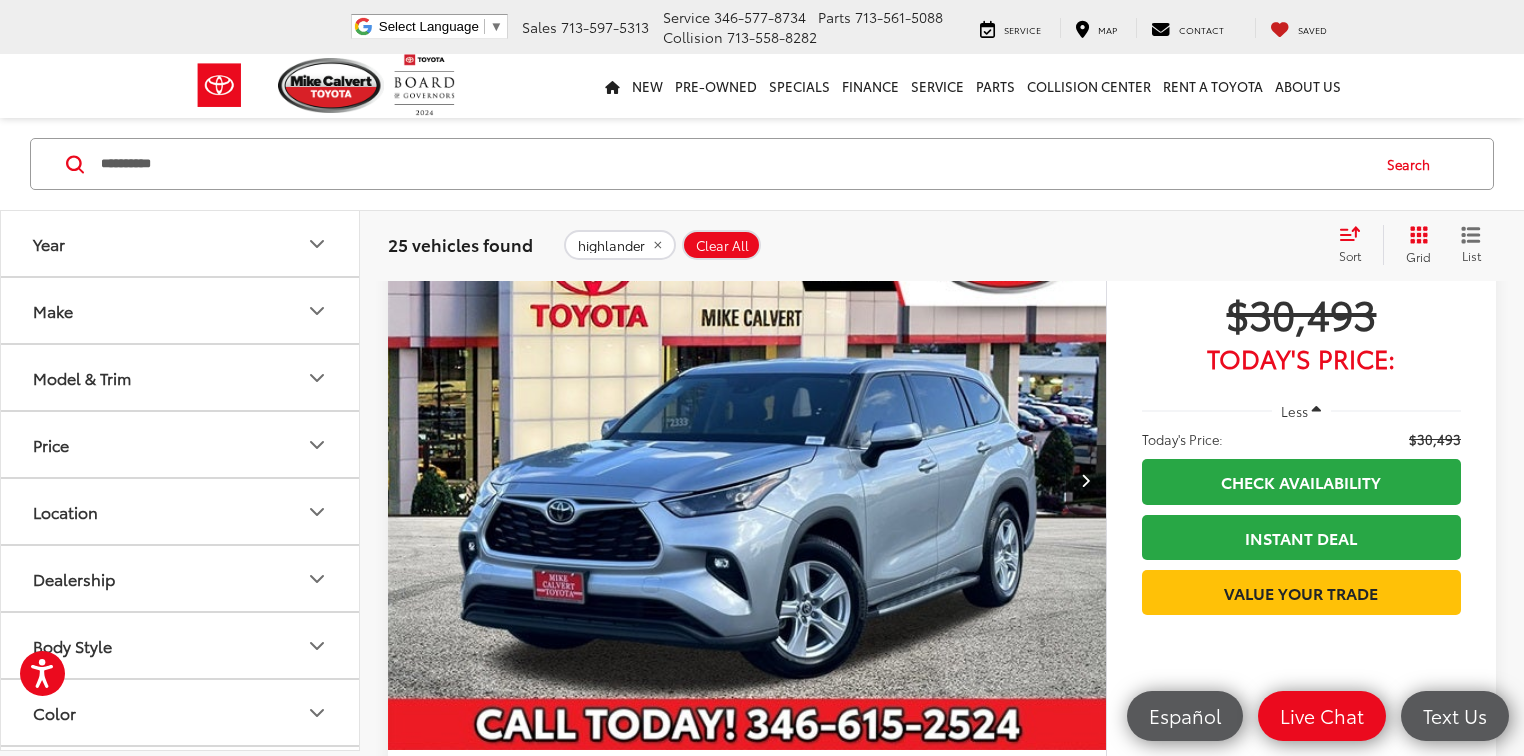 click at bounding box center [1086, 1319] 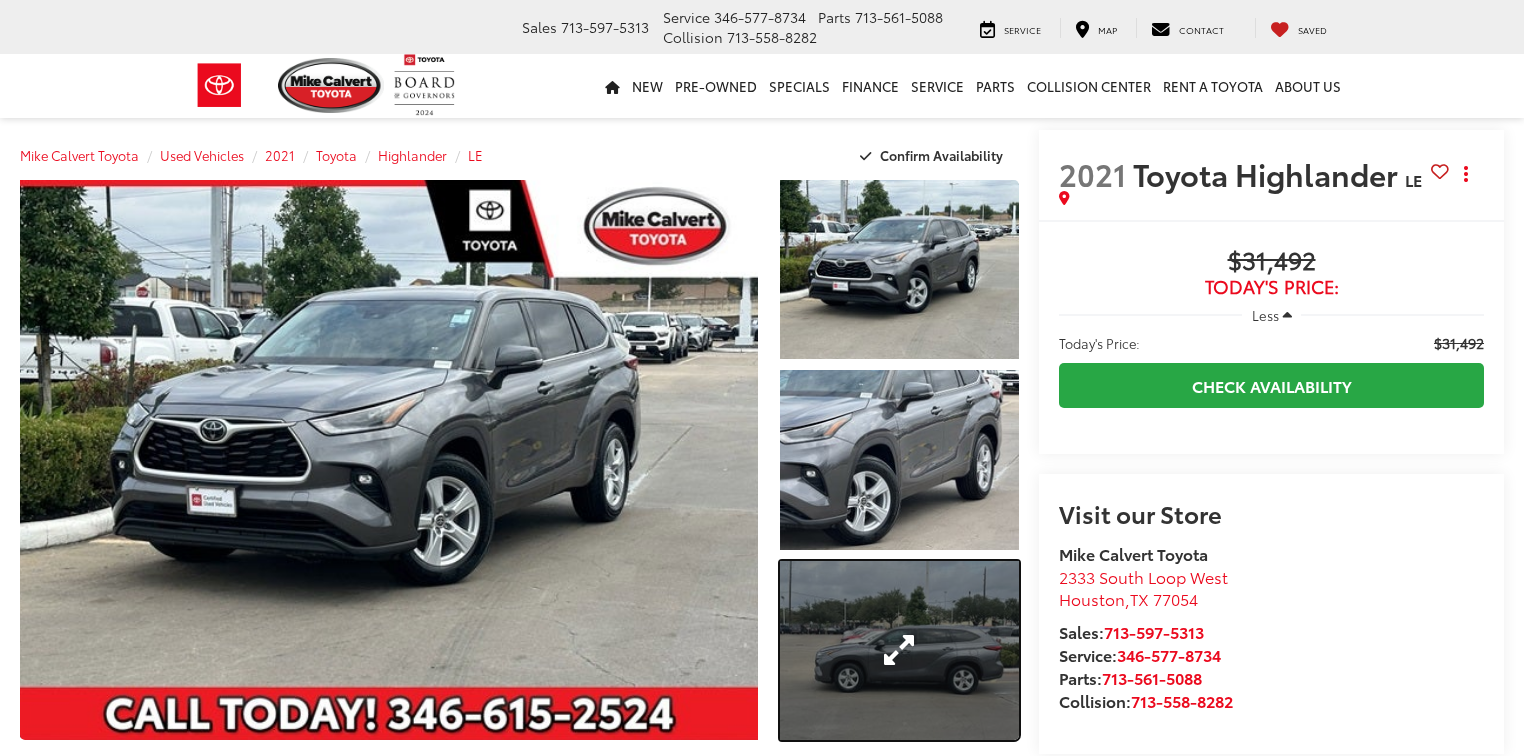 scroll, scrollTop: 0, scrollLeft: 0, axis: both 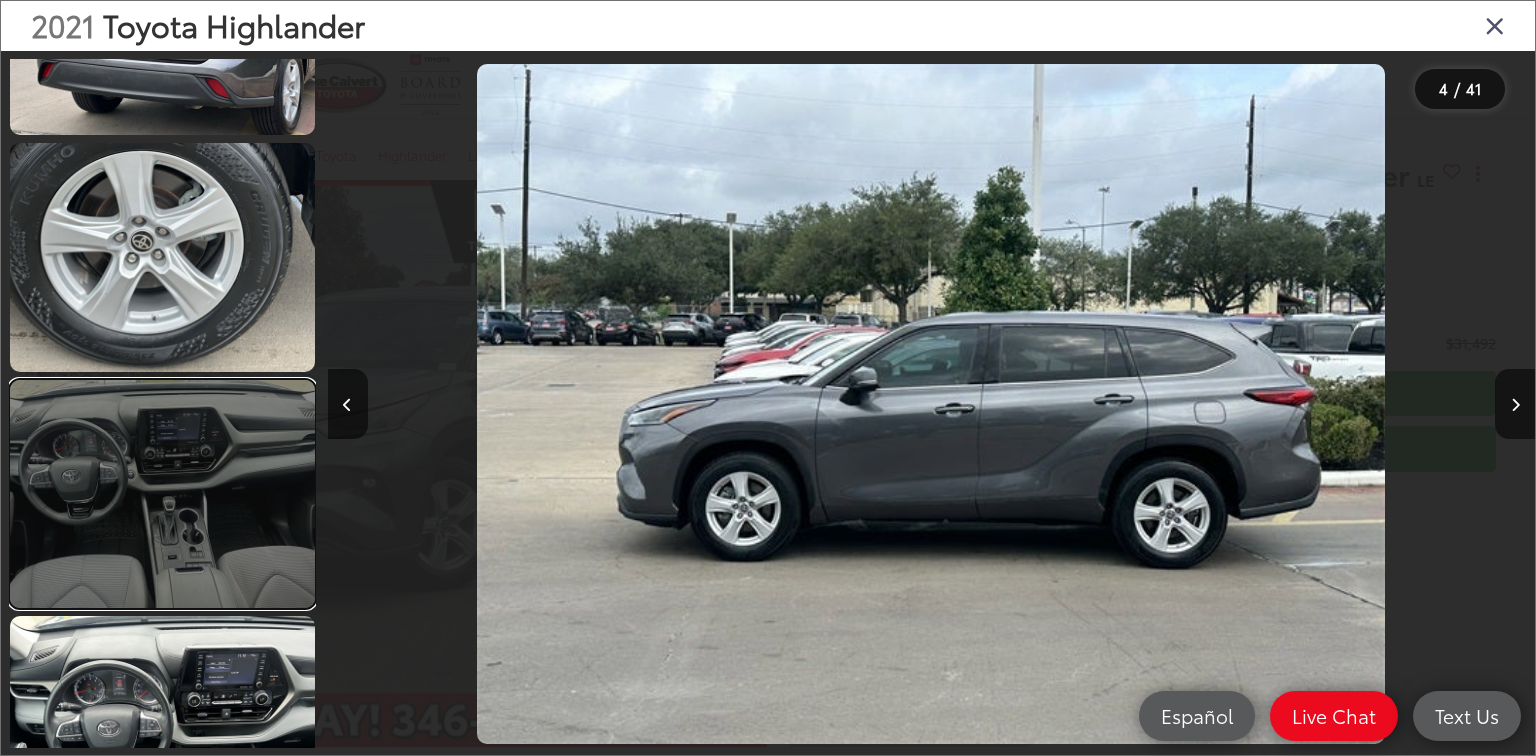click at bounding box center [162, 494] 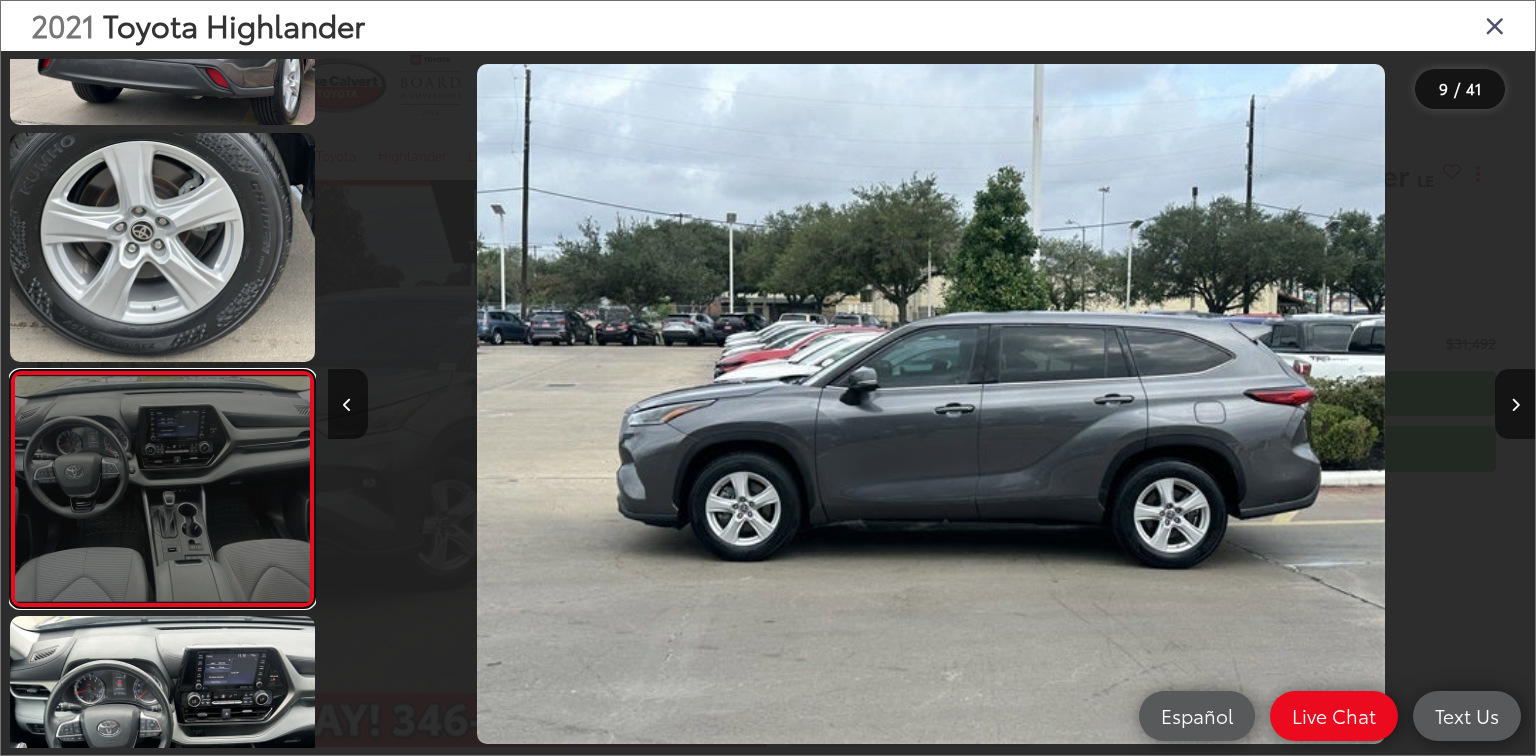 scroll, scrollTop: 1600, scrollLeft: 0, axis: vertical 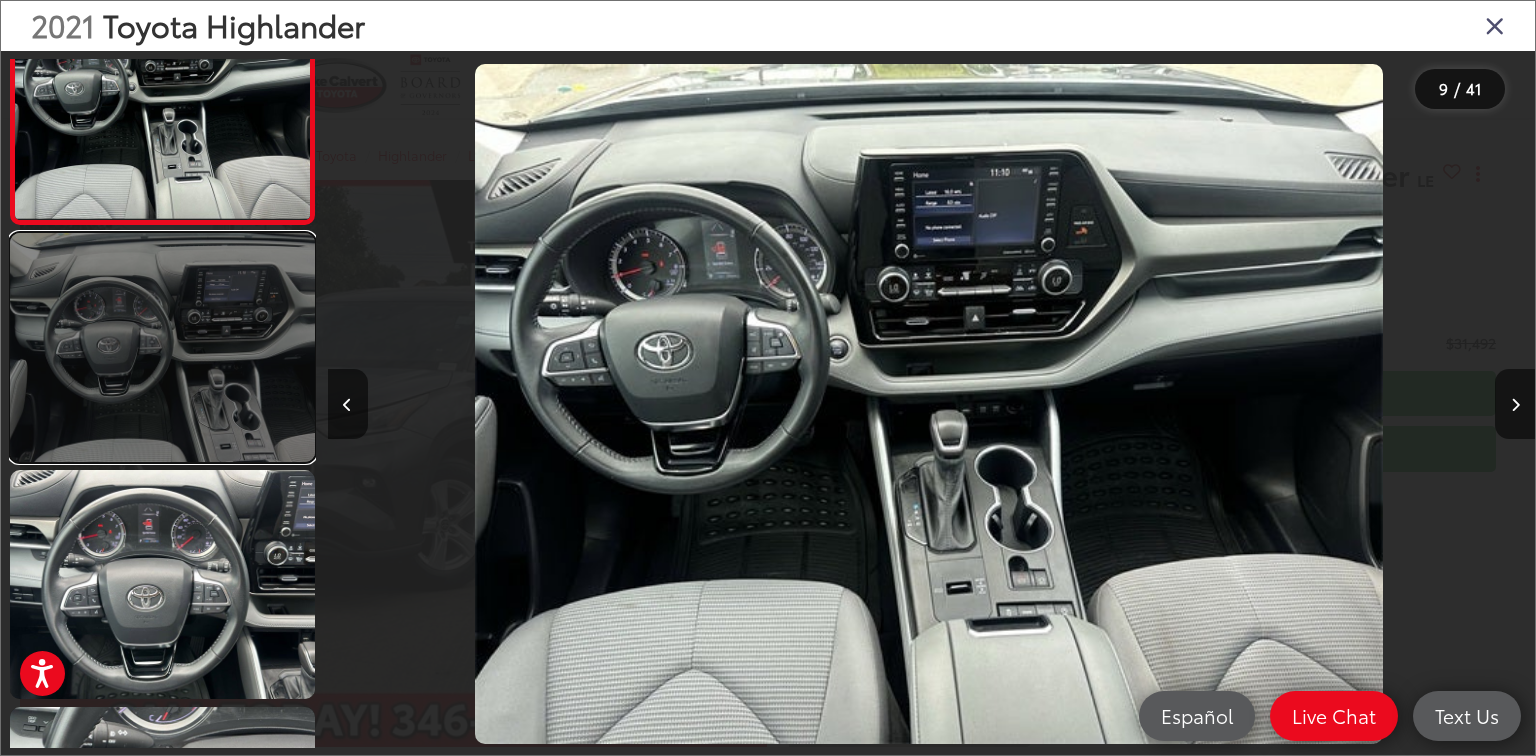 click at bounding box center (162, 347) 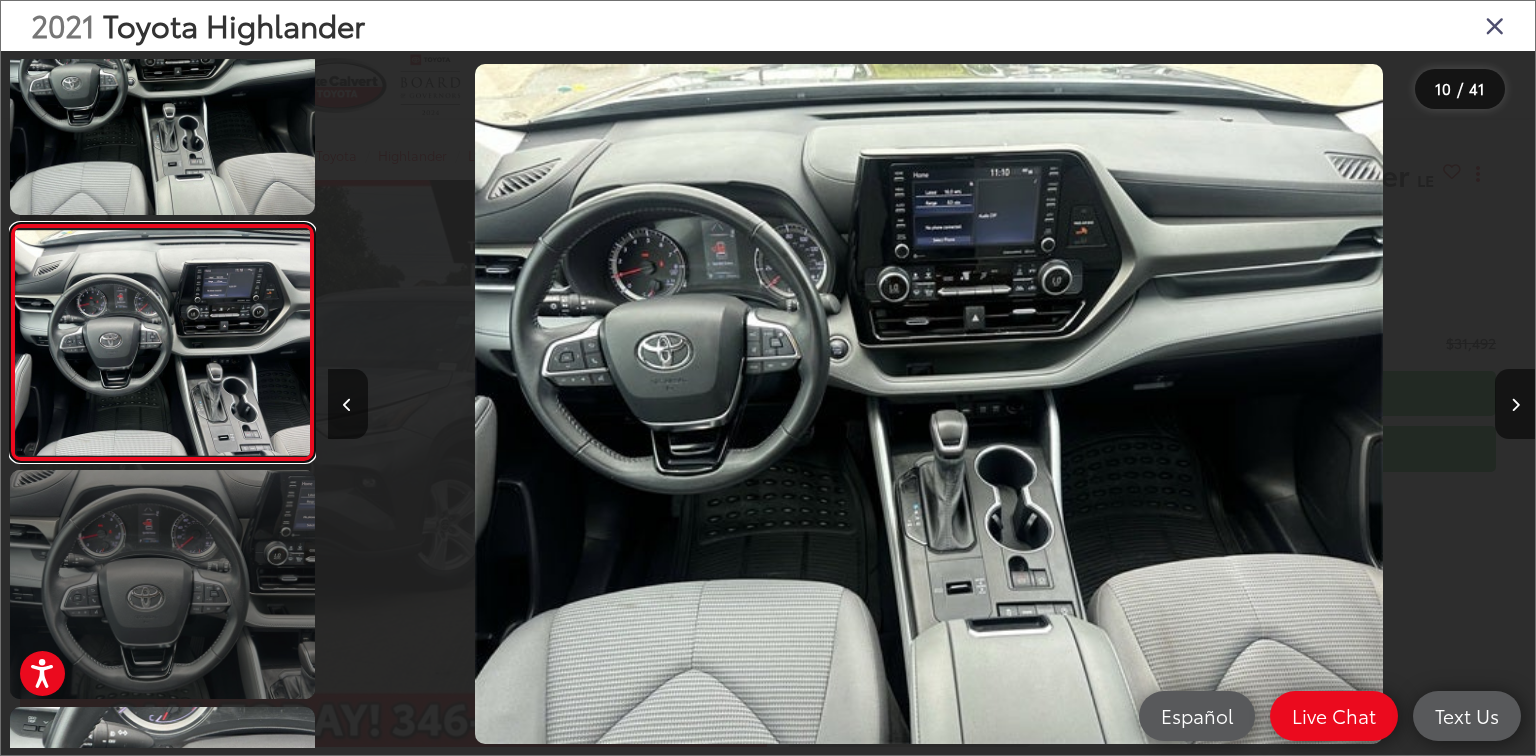 scroll, scrollTop: 1963, scrollLeft: 0, axis: vertical 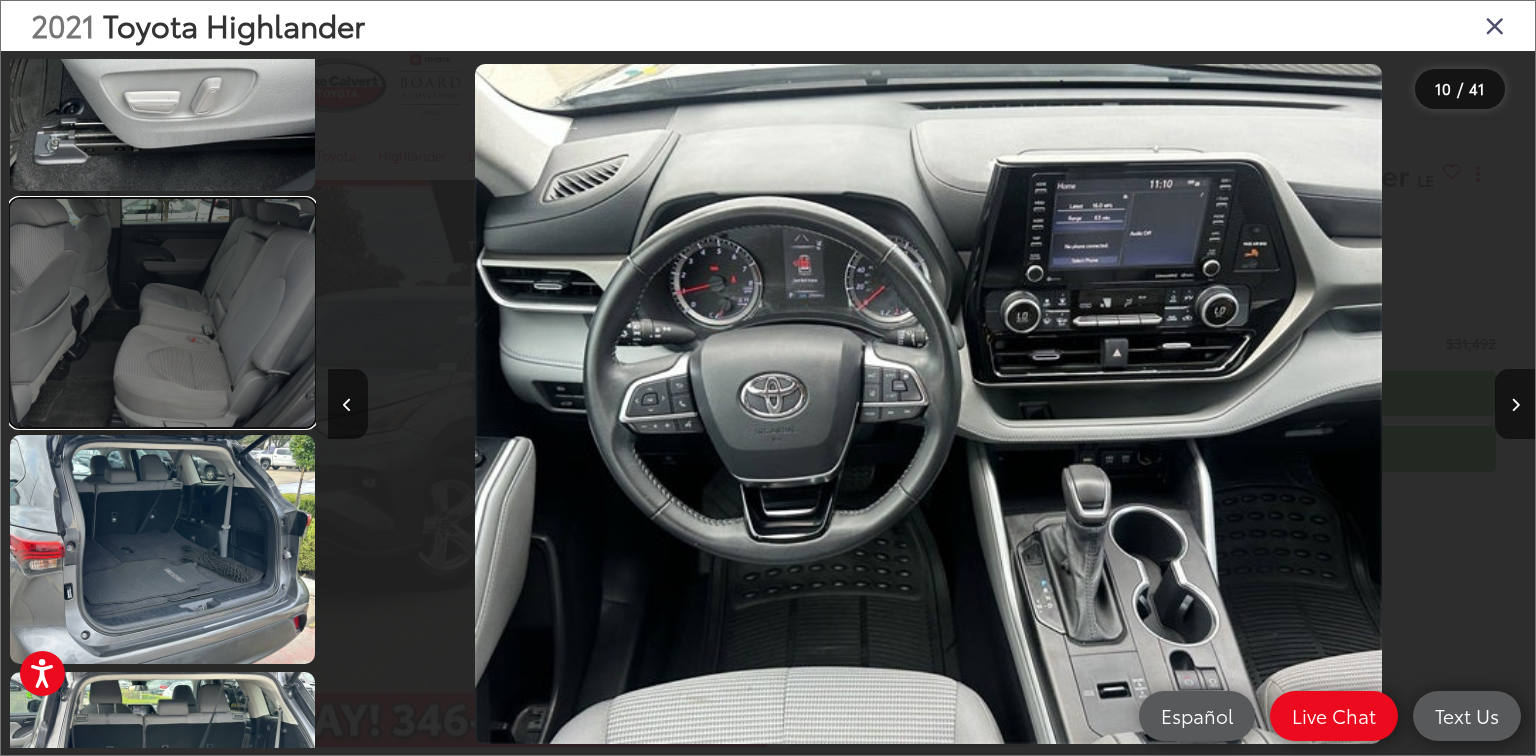 click at bounding box center (162, 313) 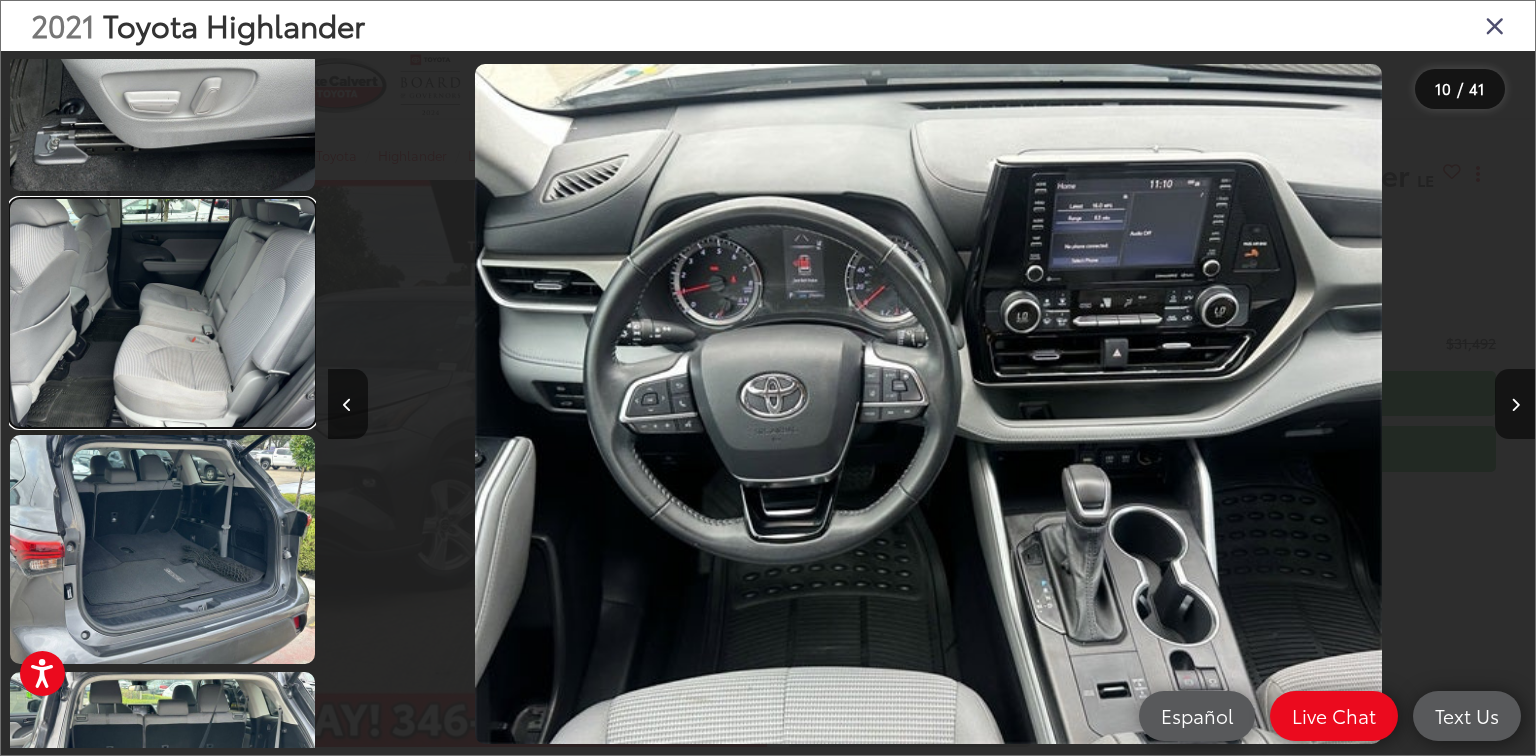 scroll, scrollTop: 4566, scrollLeft: 0, axis: vertical 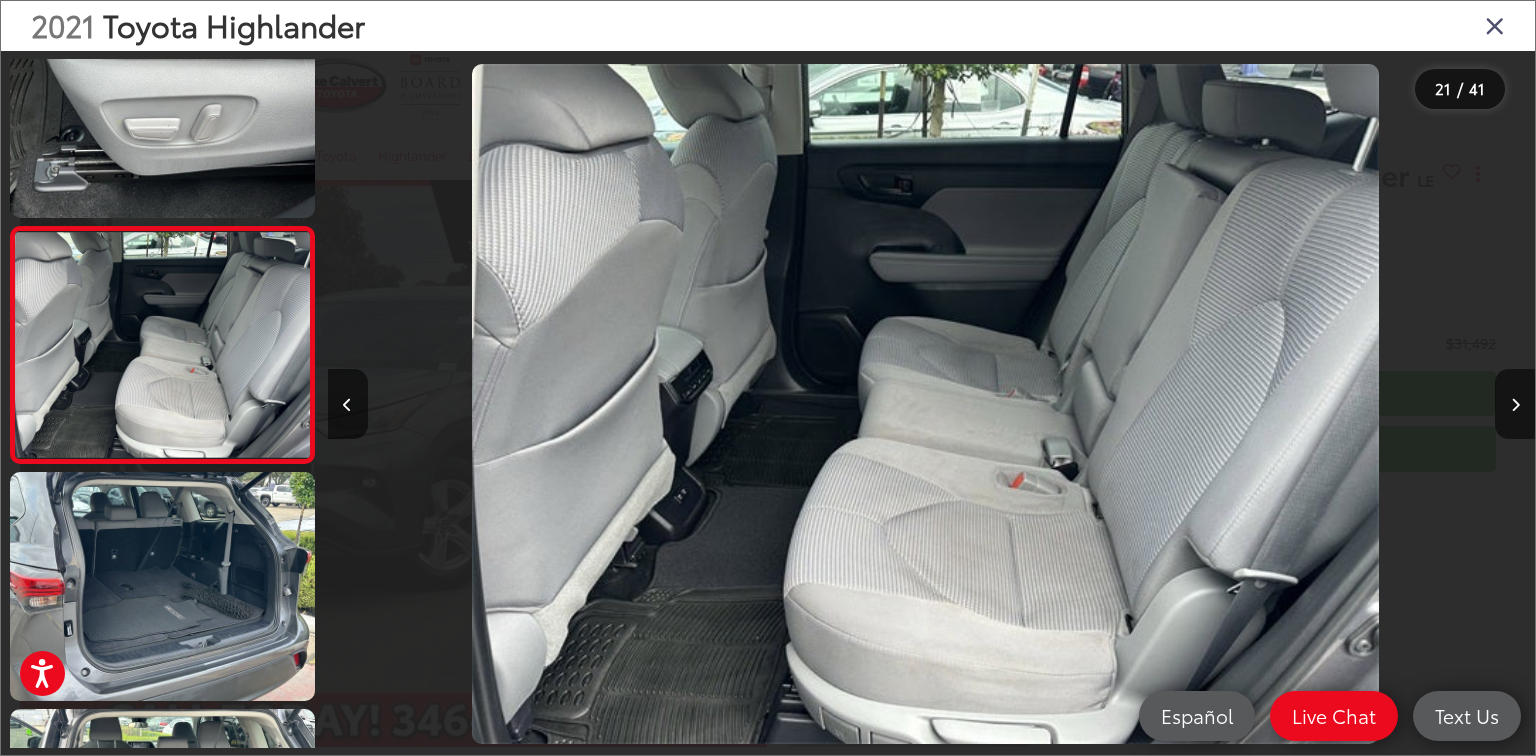 click at bounding box center (1495, 25) 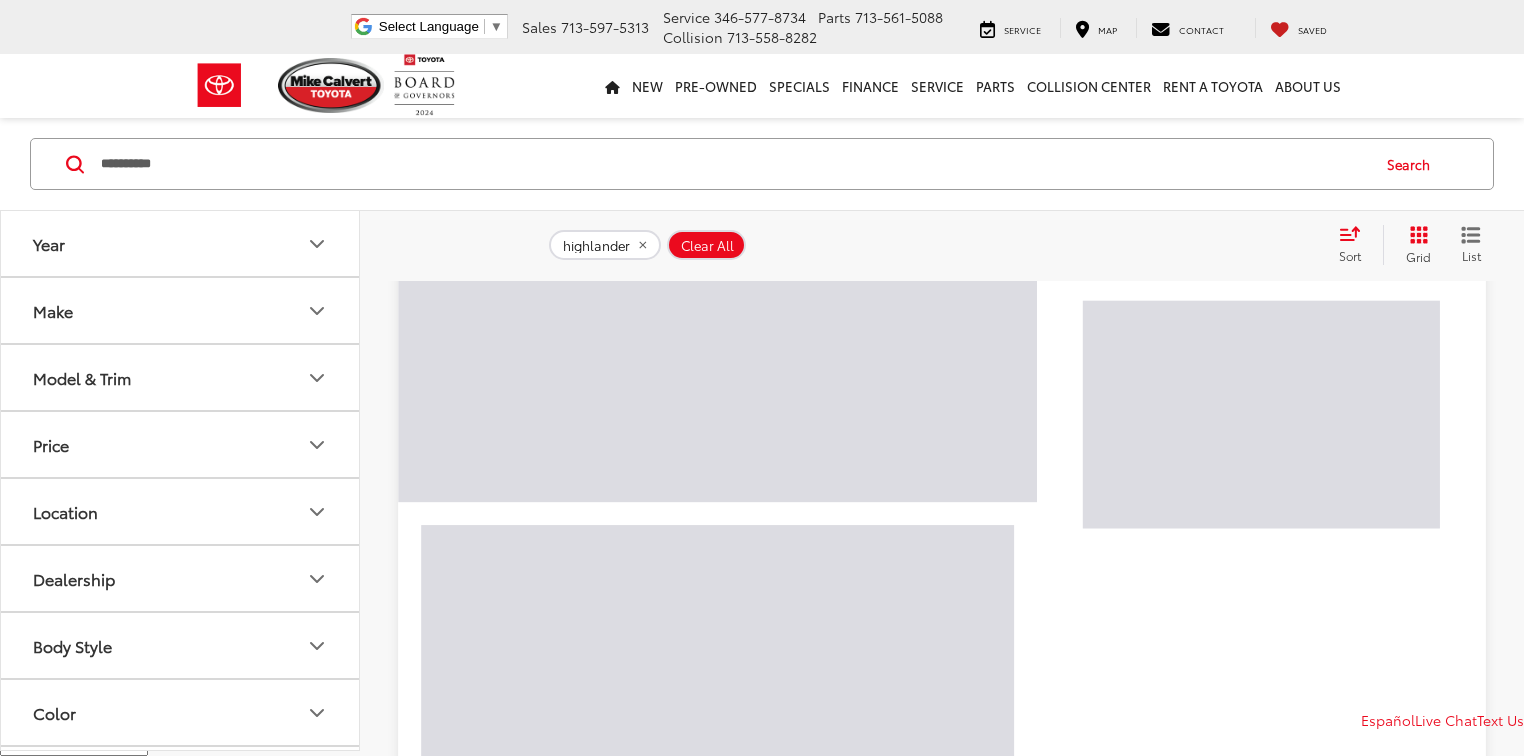scroll, scrollTop: 432, scrollLeft: 0, axis: vertical 